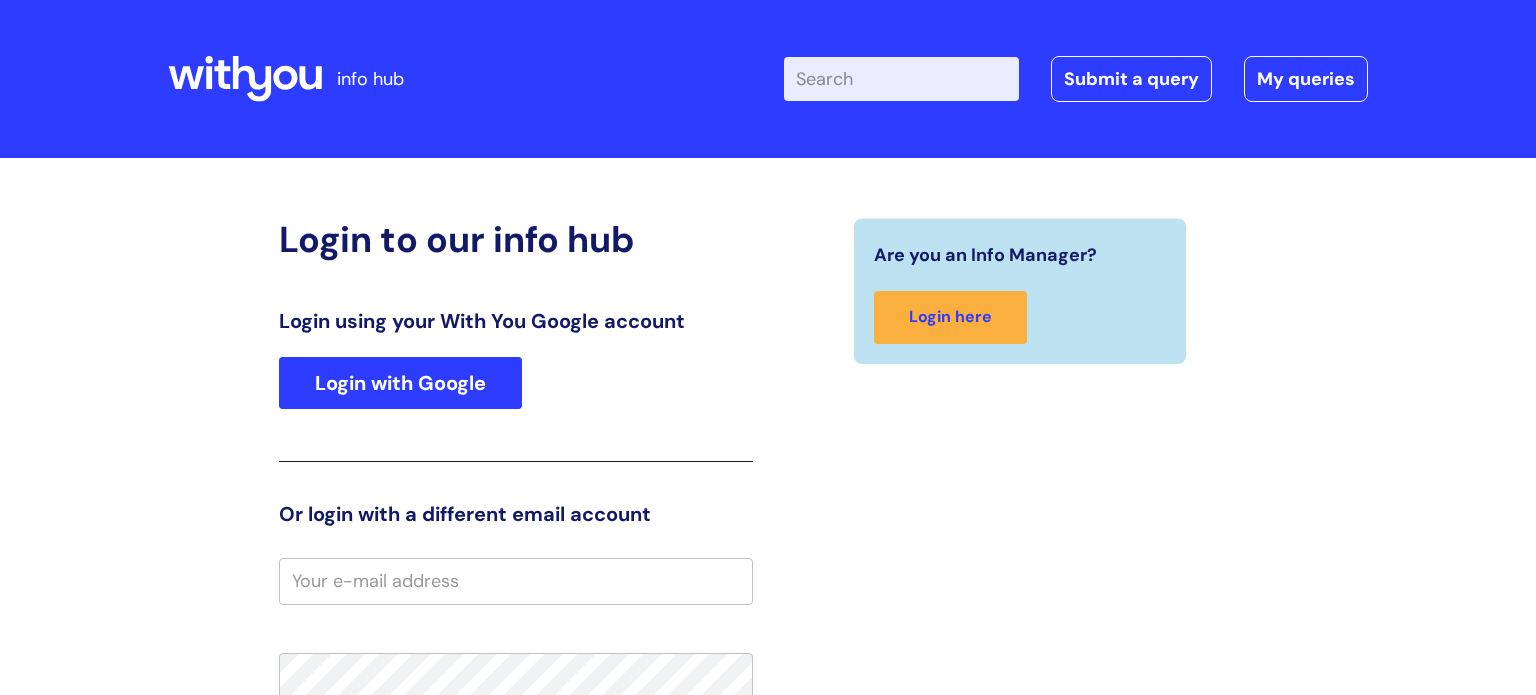 scroll, scrollTop: 0, scrollLeft: 0, axis: both 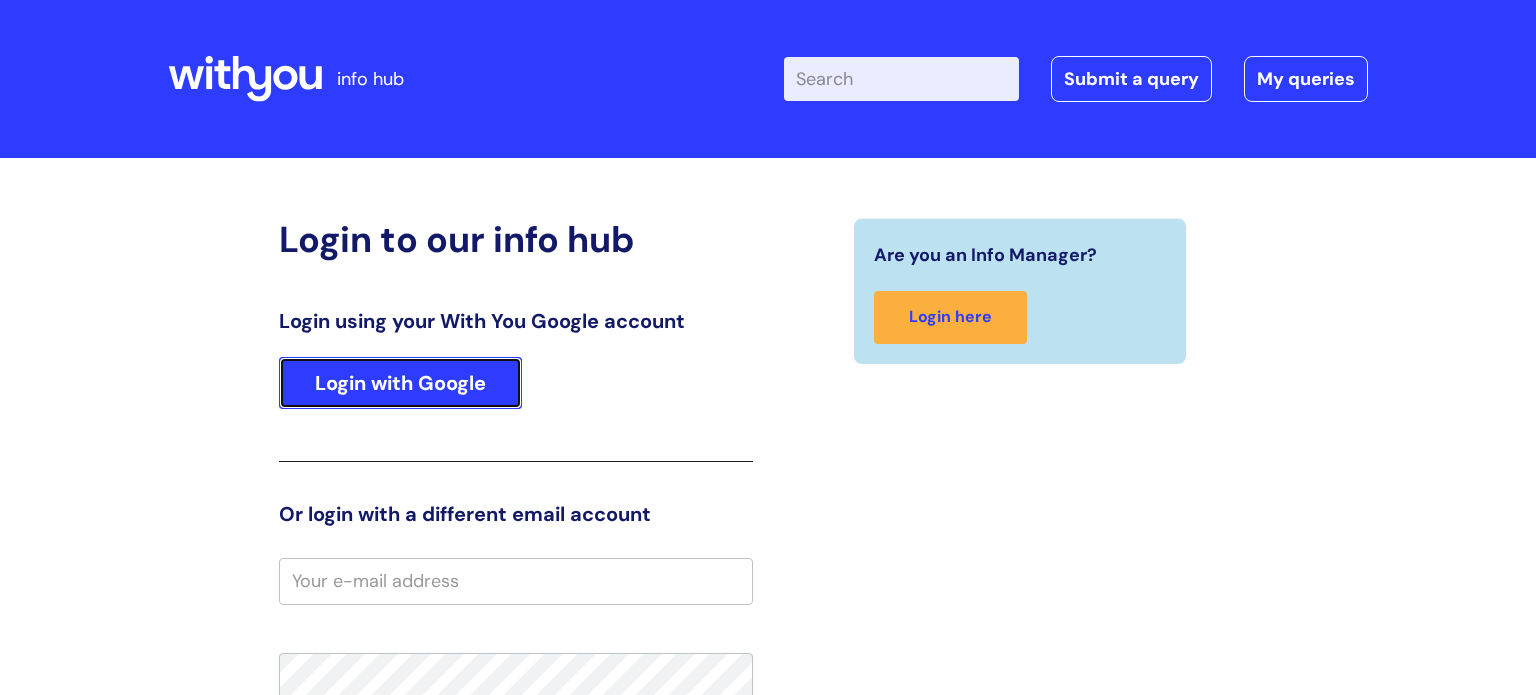 click on "Login with Google" at bounding box center [400, 383] 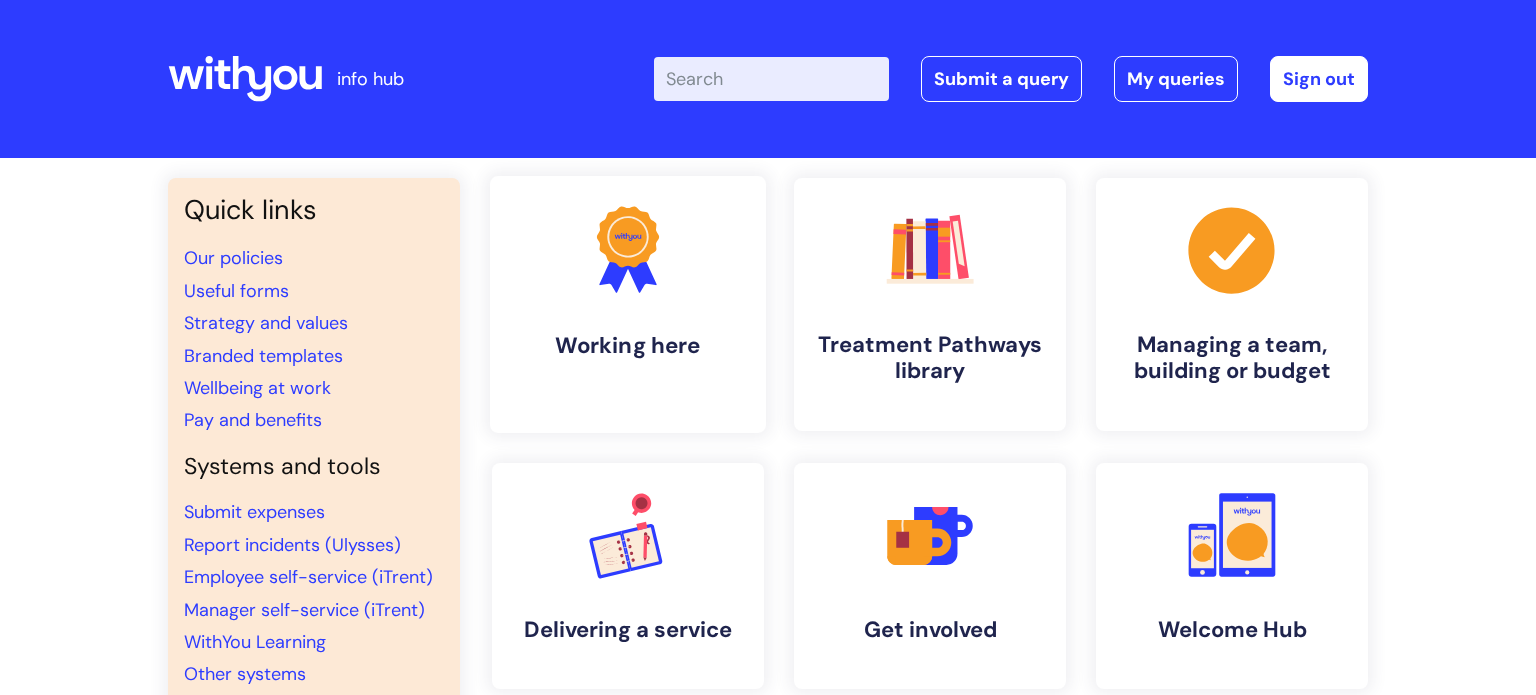 scroll, scrollTop: 0, scrollLeft: 0, axis: both 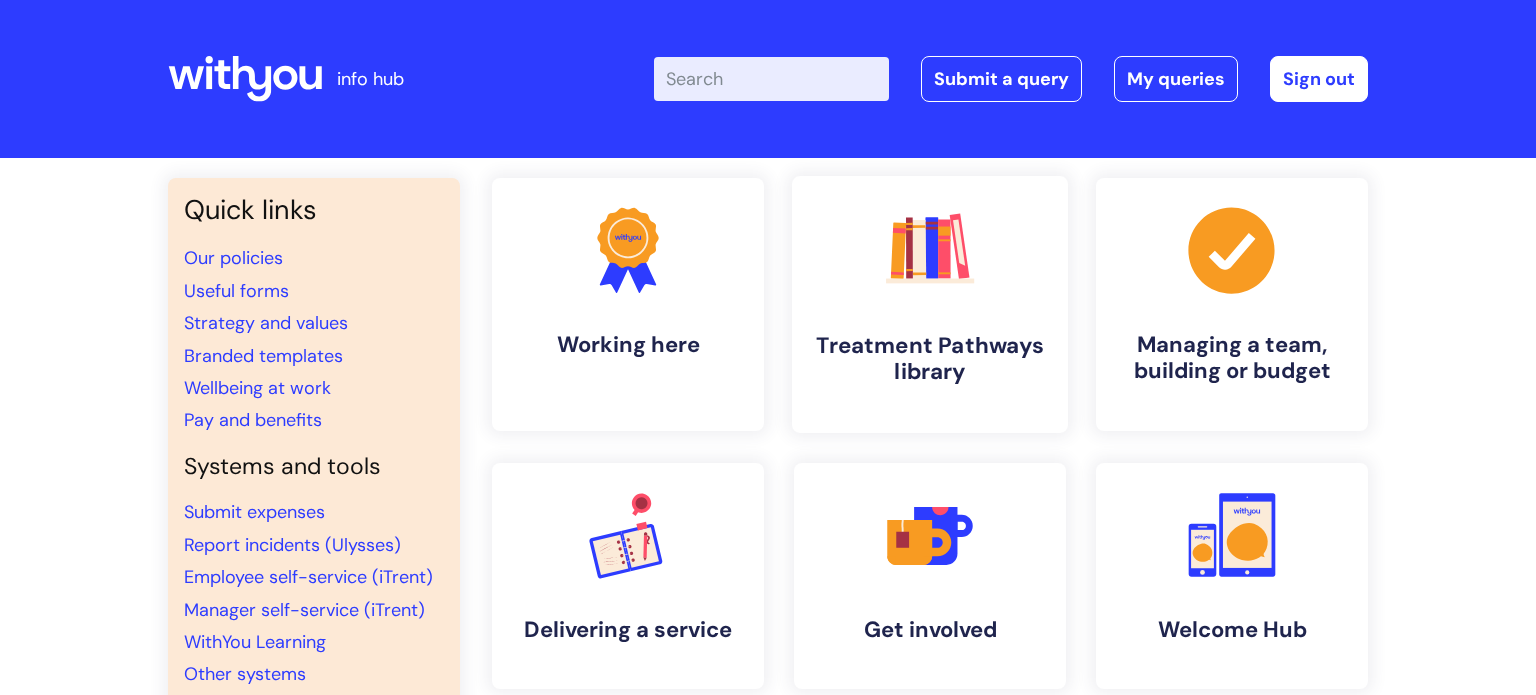 click 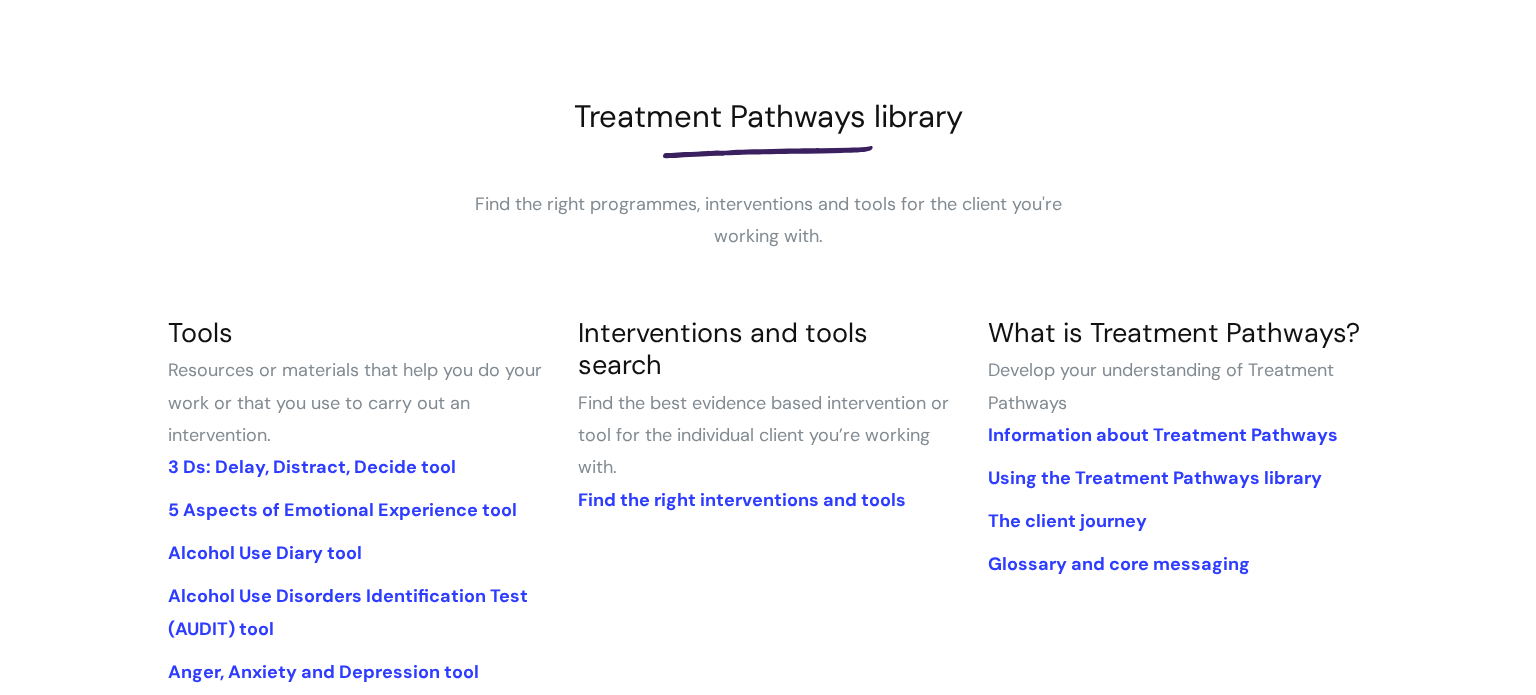 scroll, scrollTop: 216, scrollLeft: 0, axis: vertical 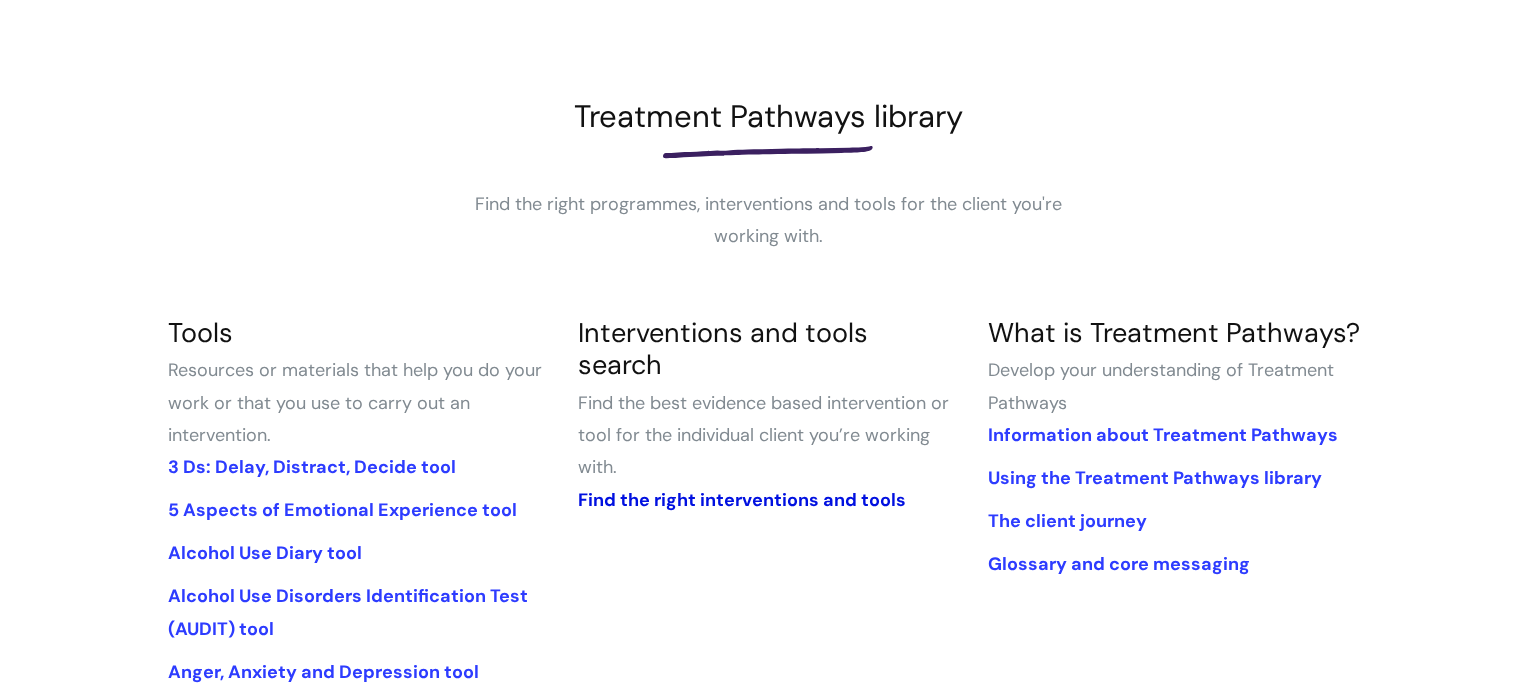 click on "Find the right interventions and tools" at bounding box center (742, 500) 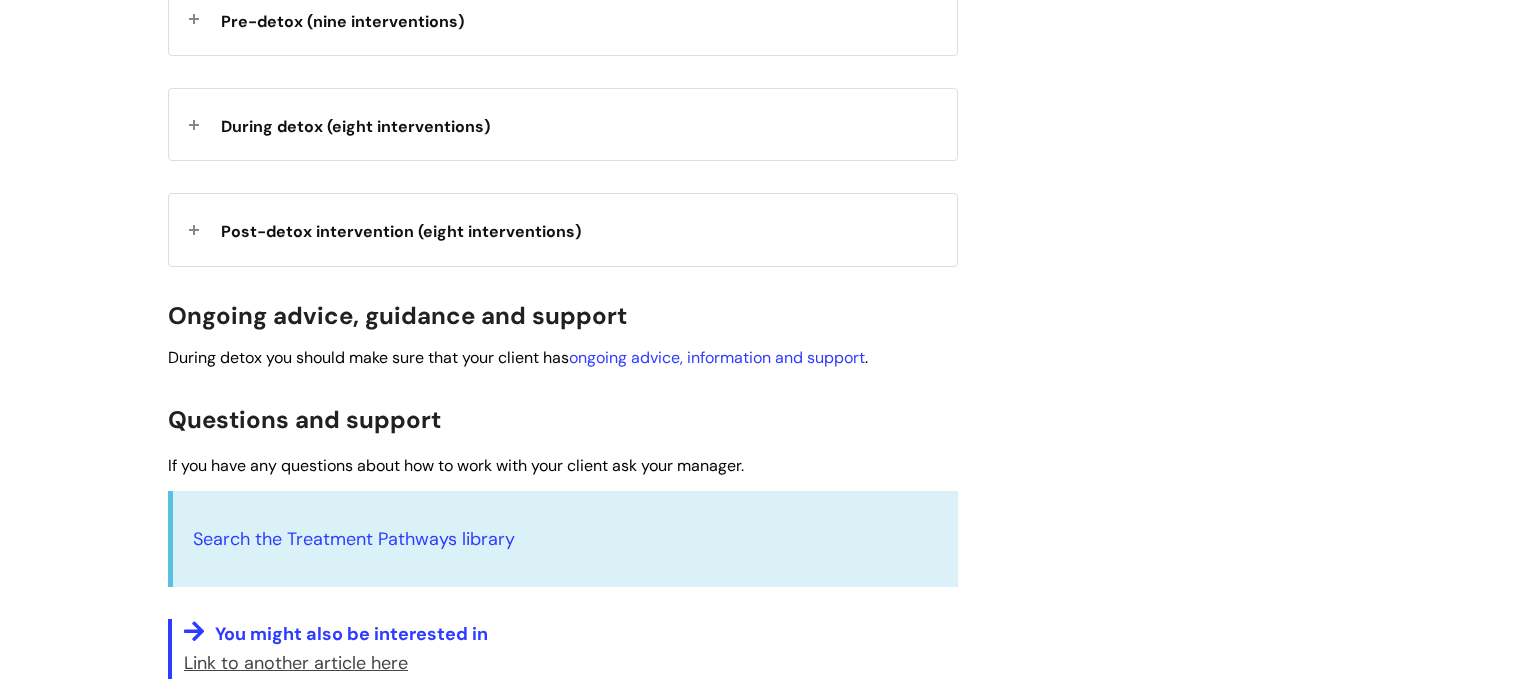 scroll, scrollTop: 939, scrollLeft: 0, axis: vertical 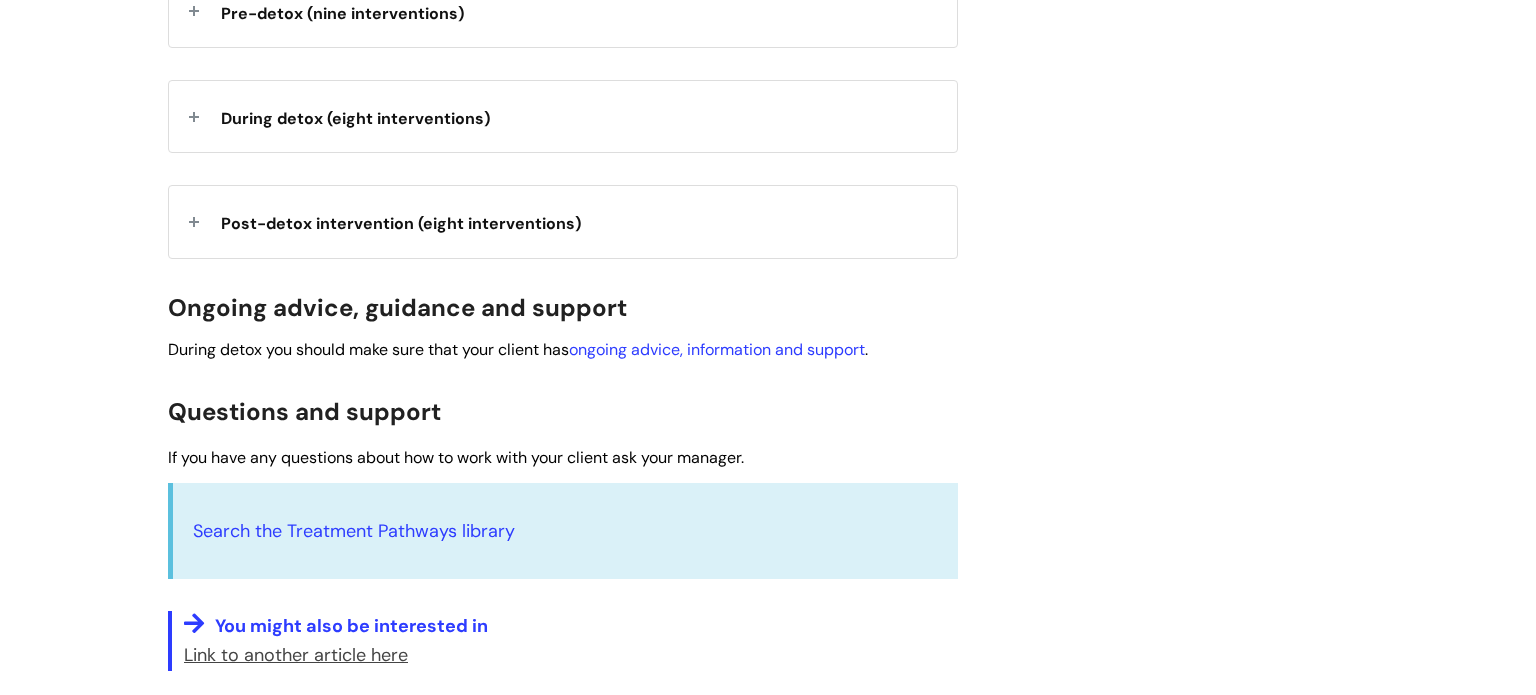 click on "Post-detox intervention (eight interventions)" at bounding box center [401, 223] 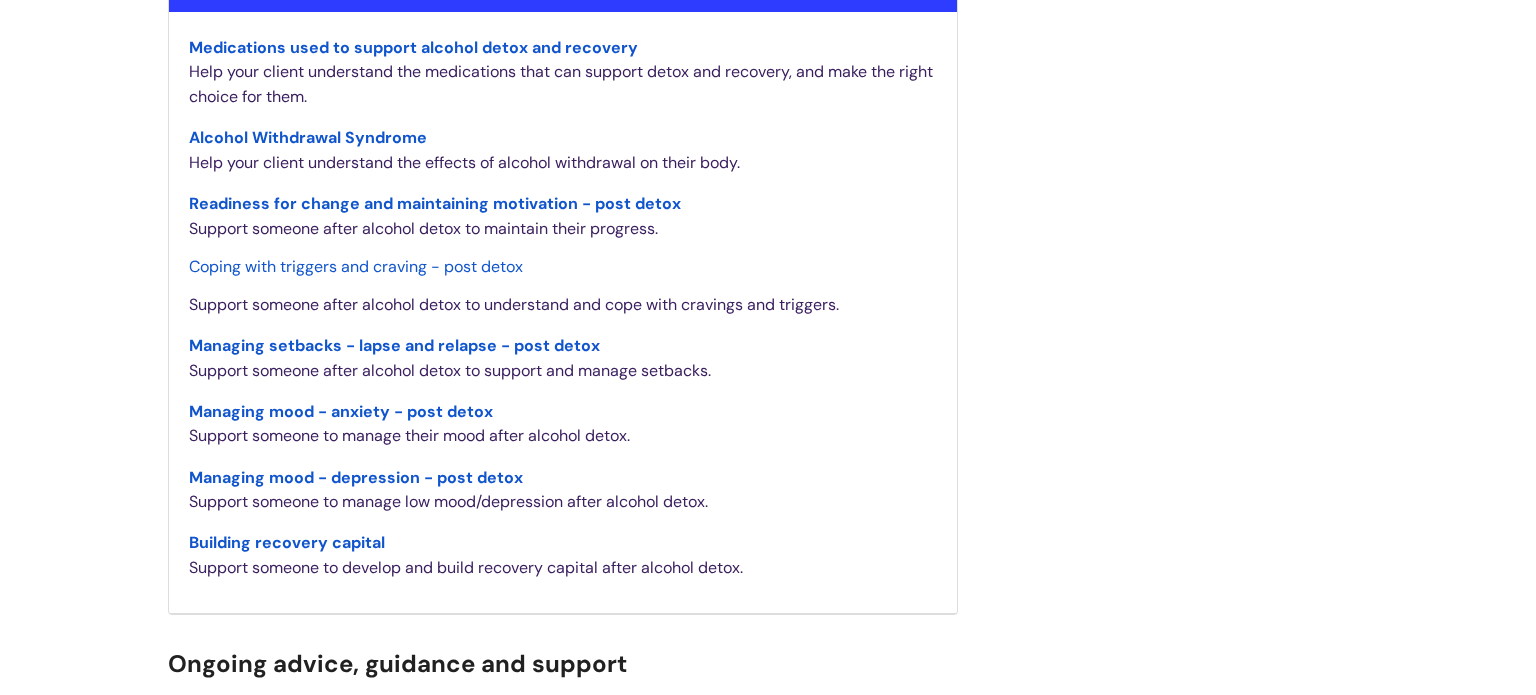 scroll, scrollTop: 1128, scrollLeft: 0, axis: vertical 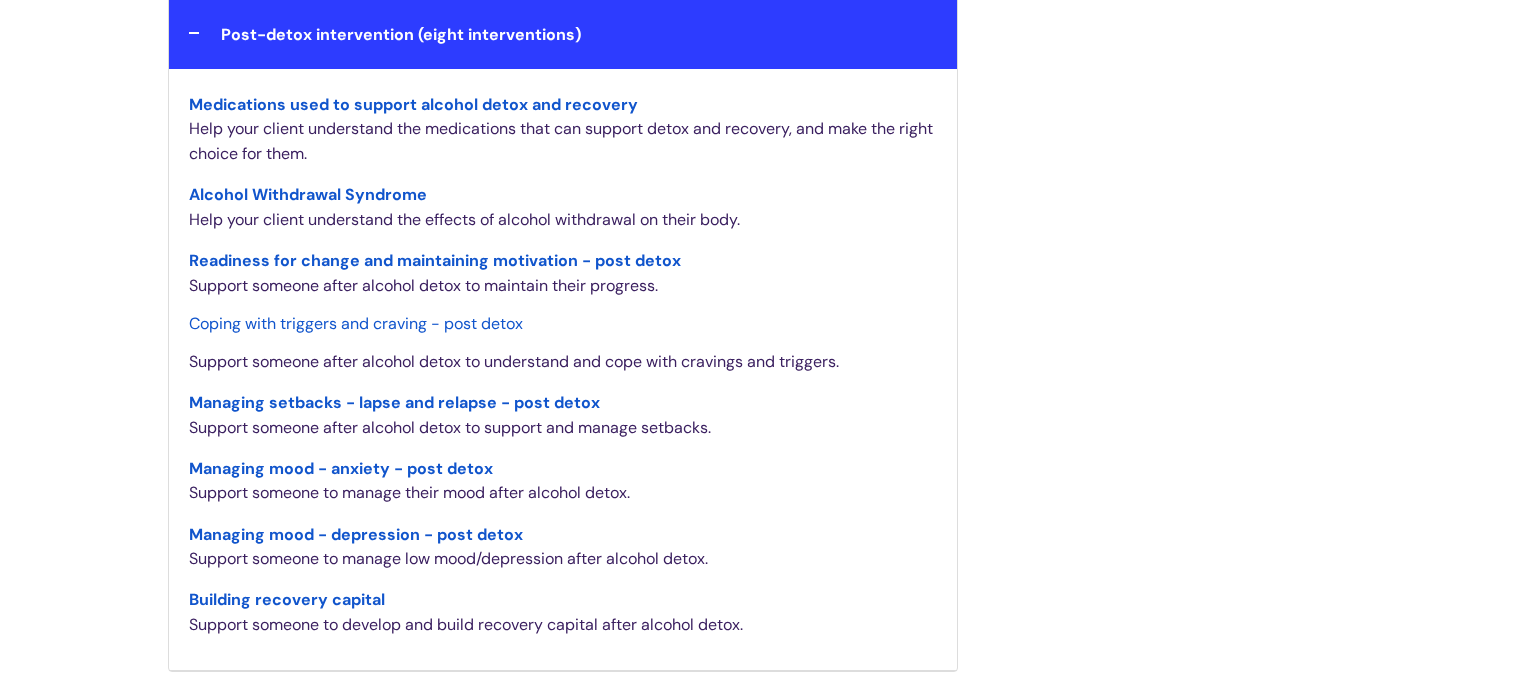 click on "Coping with triggers and craving - post detox" at bounding box center [356, 323] 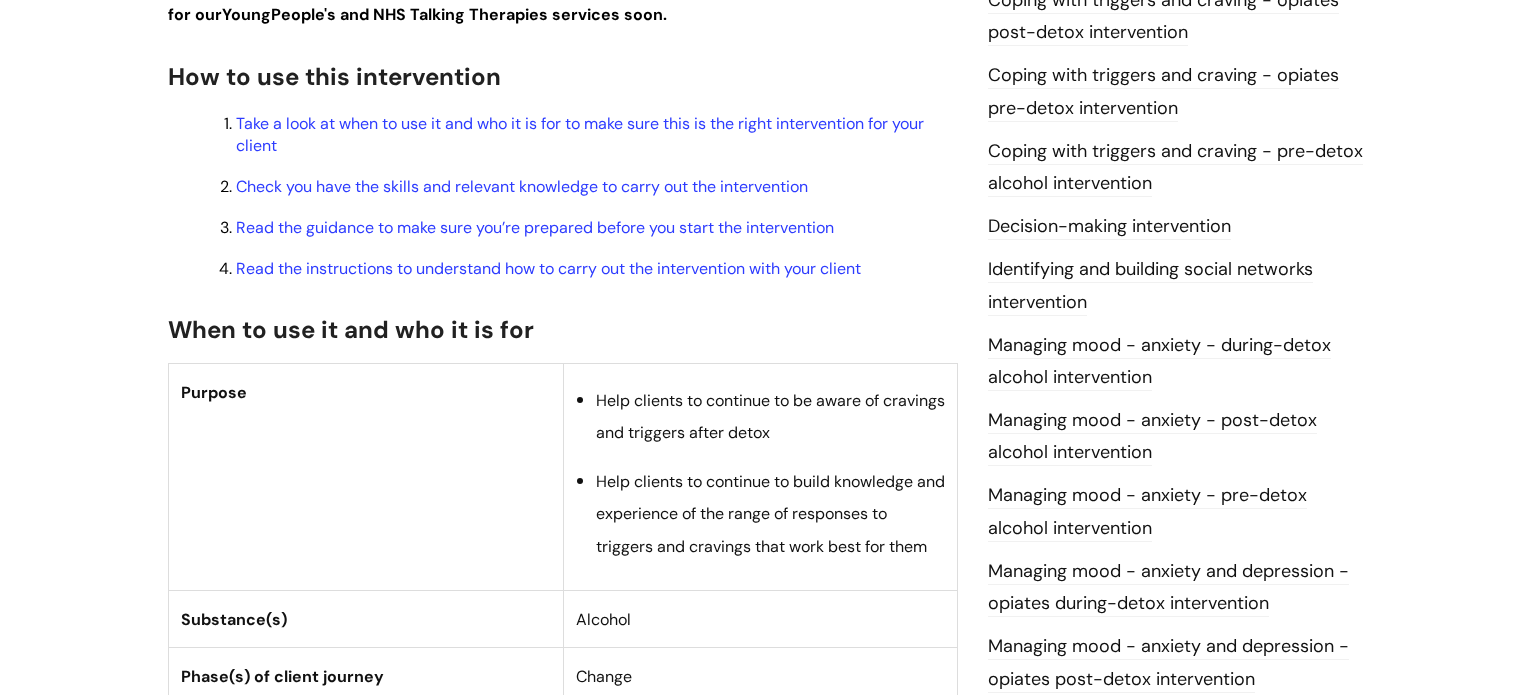 scroll, scrollTop: 0, scrollLeft: 0, axis: both 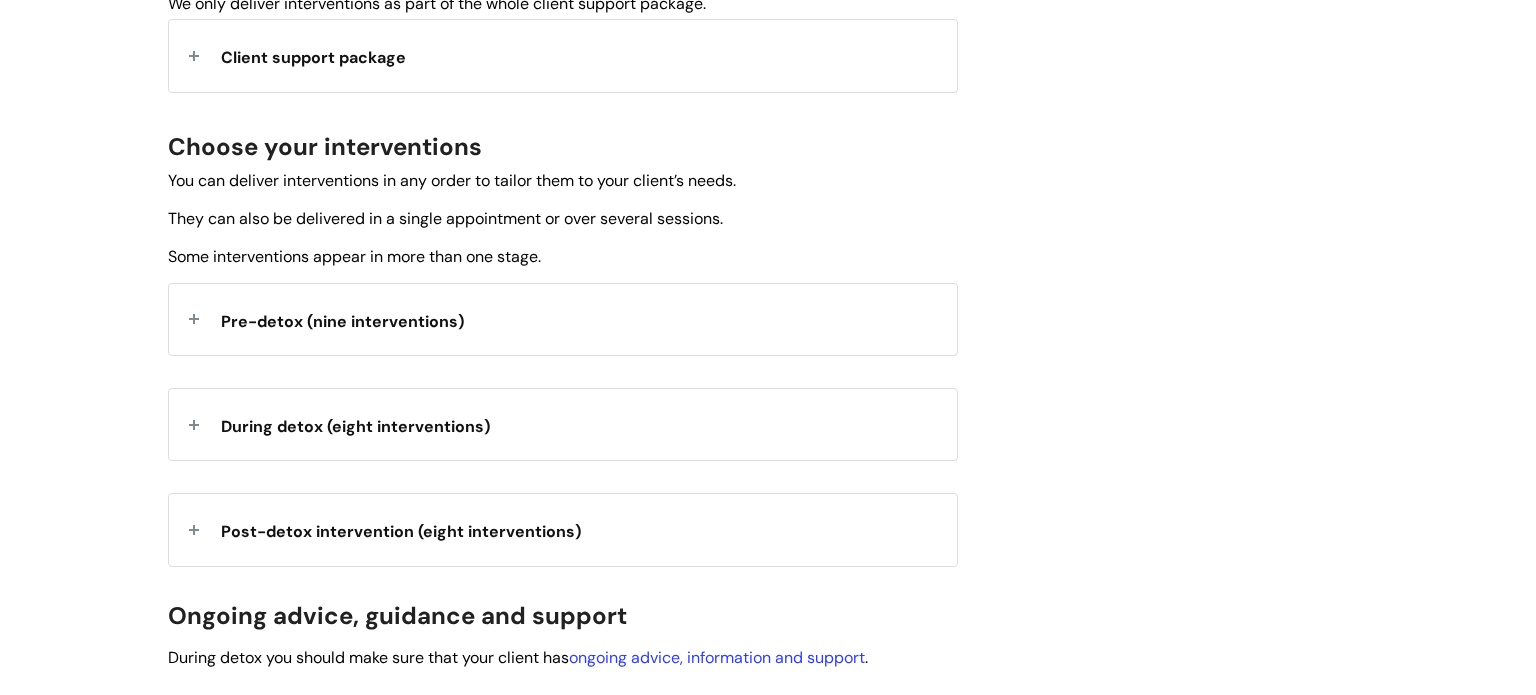 click on "Post-detox intervention (eight interventions)" at bounding box center [401, 531] 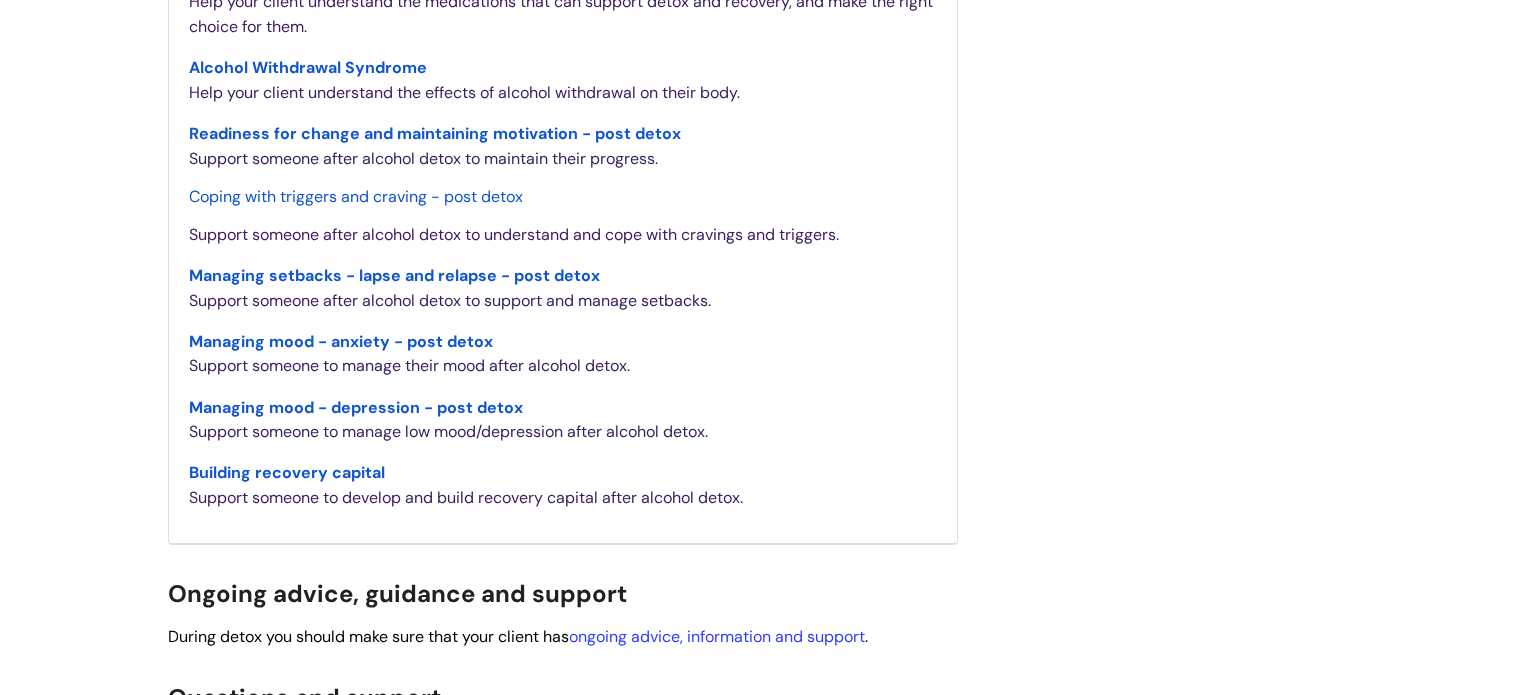 scroll, scrollTop: 1268, scrollLeft: 0, axis: vertical 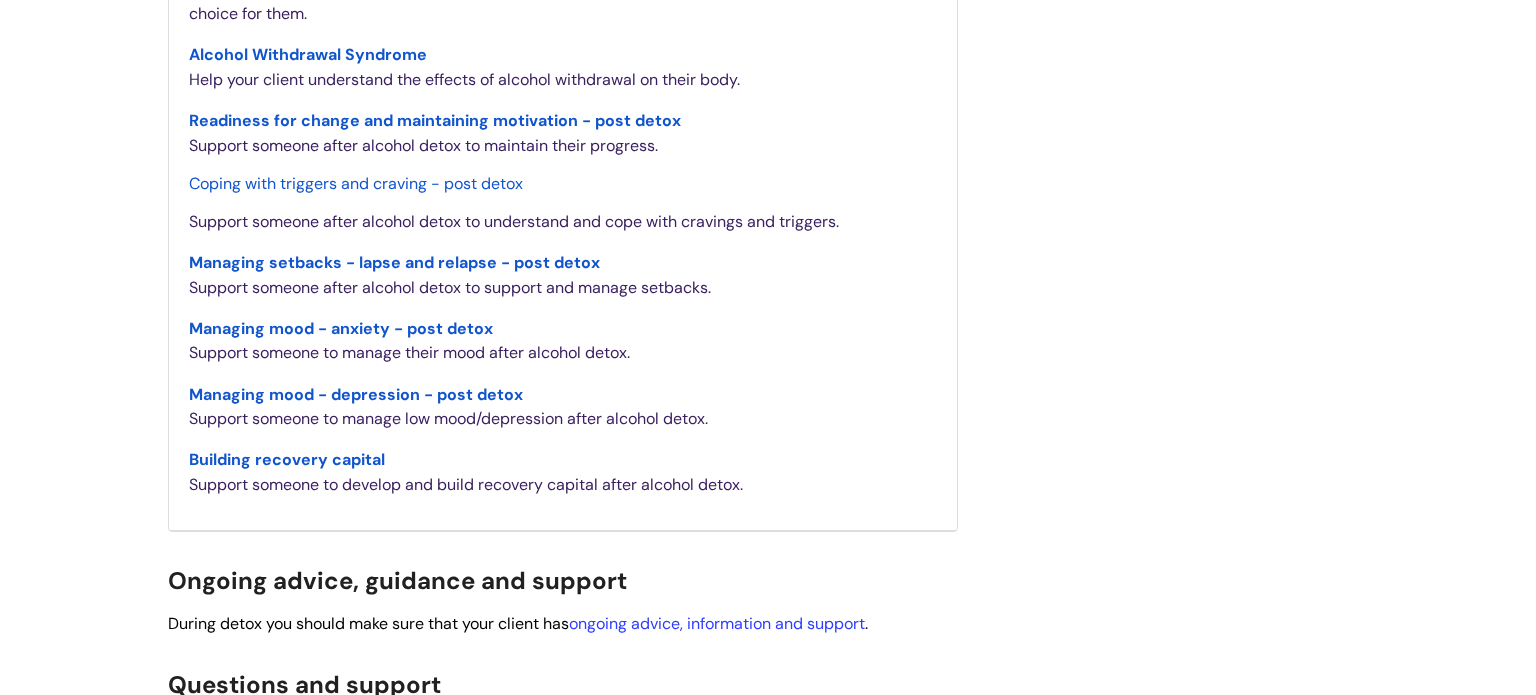 click on "Managing mood - anxiety - post detox" at bounding box center (341, 328) 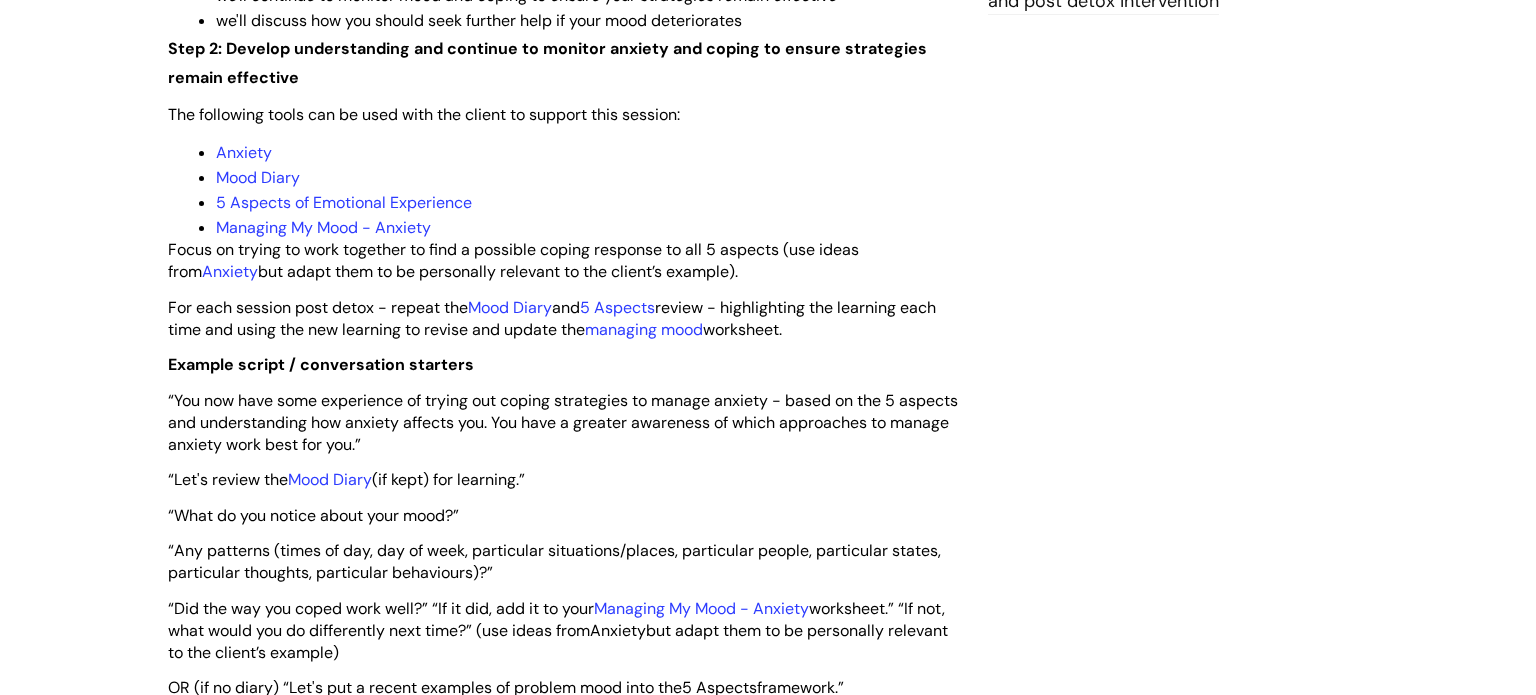 scroll, scrollTop: 2356, scrollLeft: 0, axis: vertical 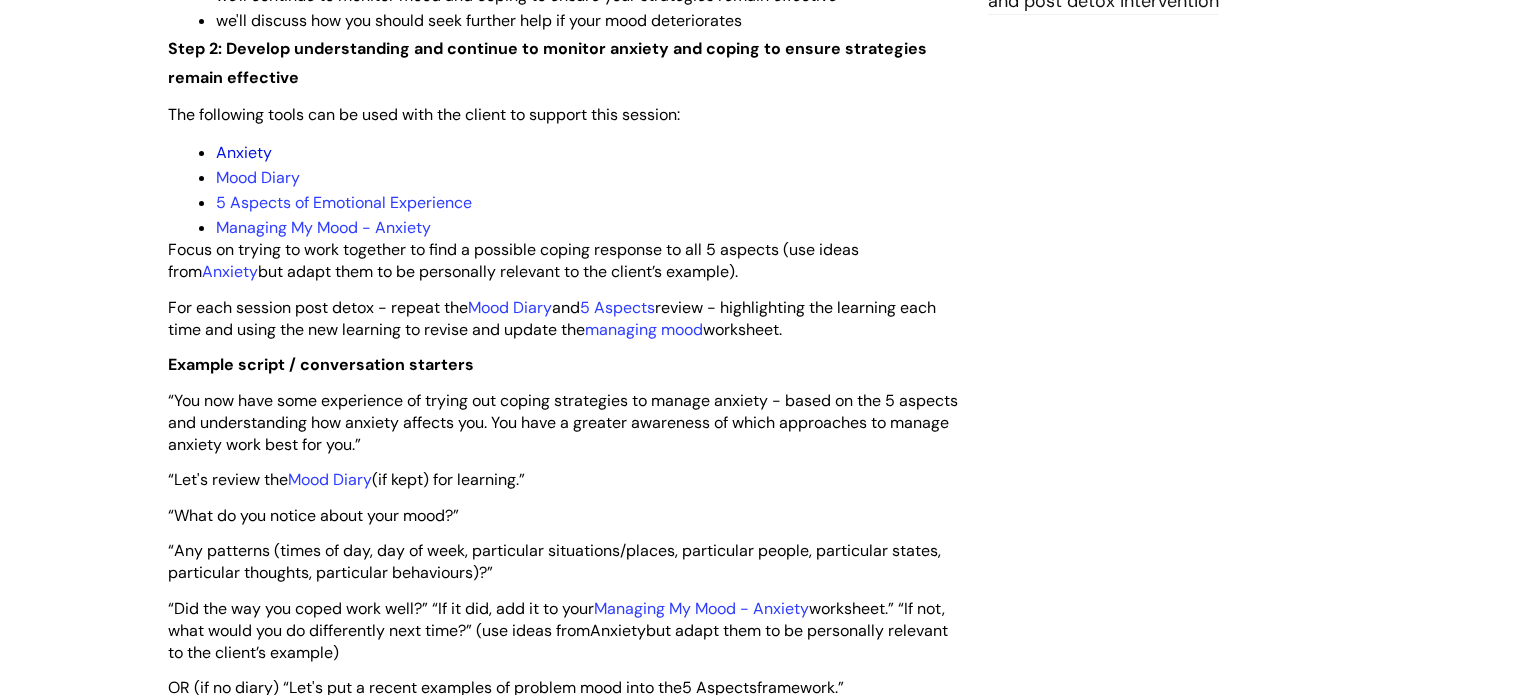 click on "Anxiety" at bounding box center [244, 152] 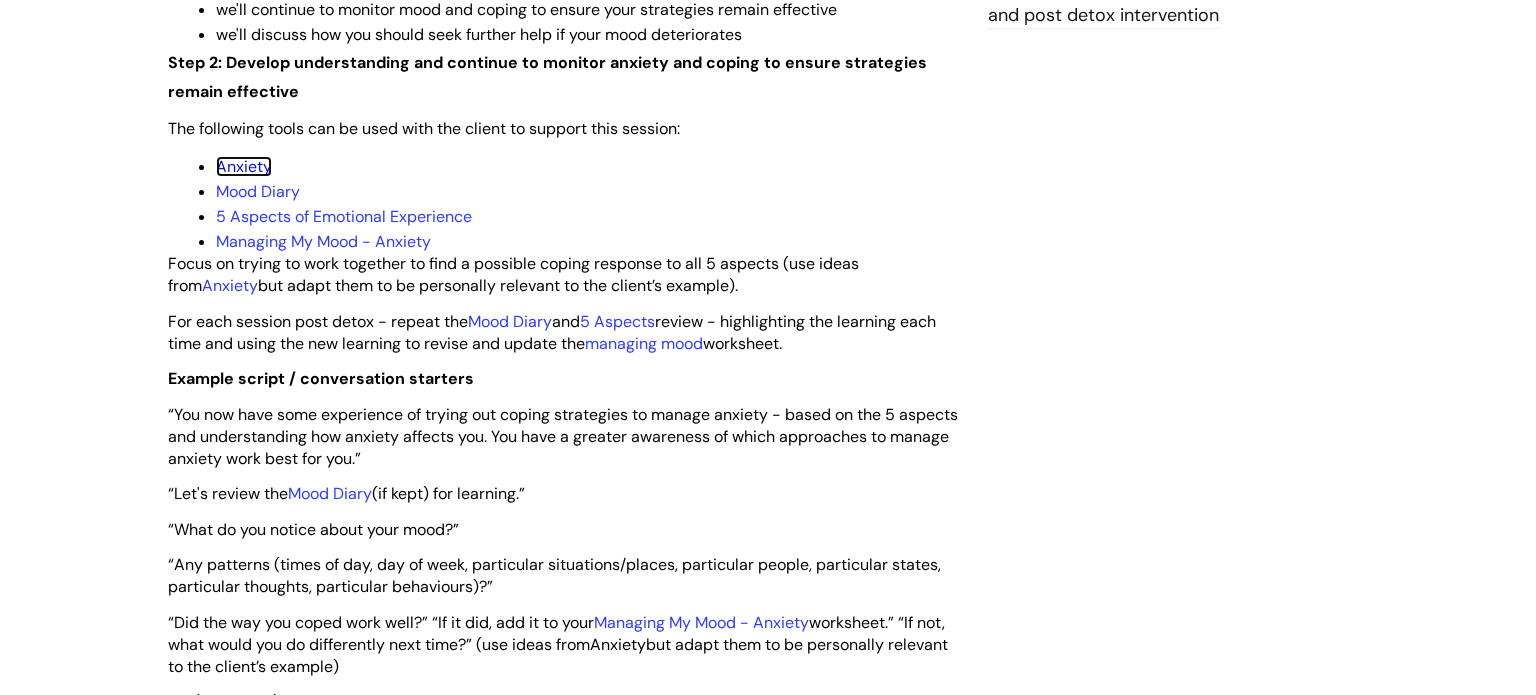 scroll, scrollTop: 2282, scrollLeft: 0, axis: vertical 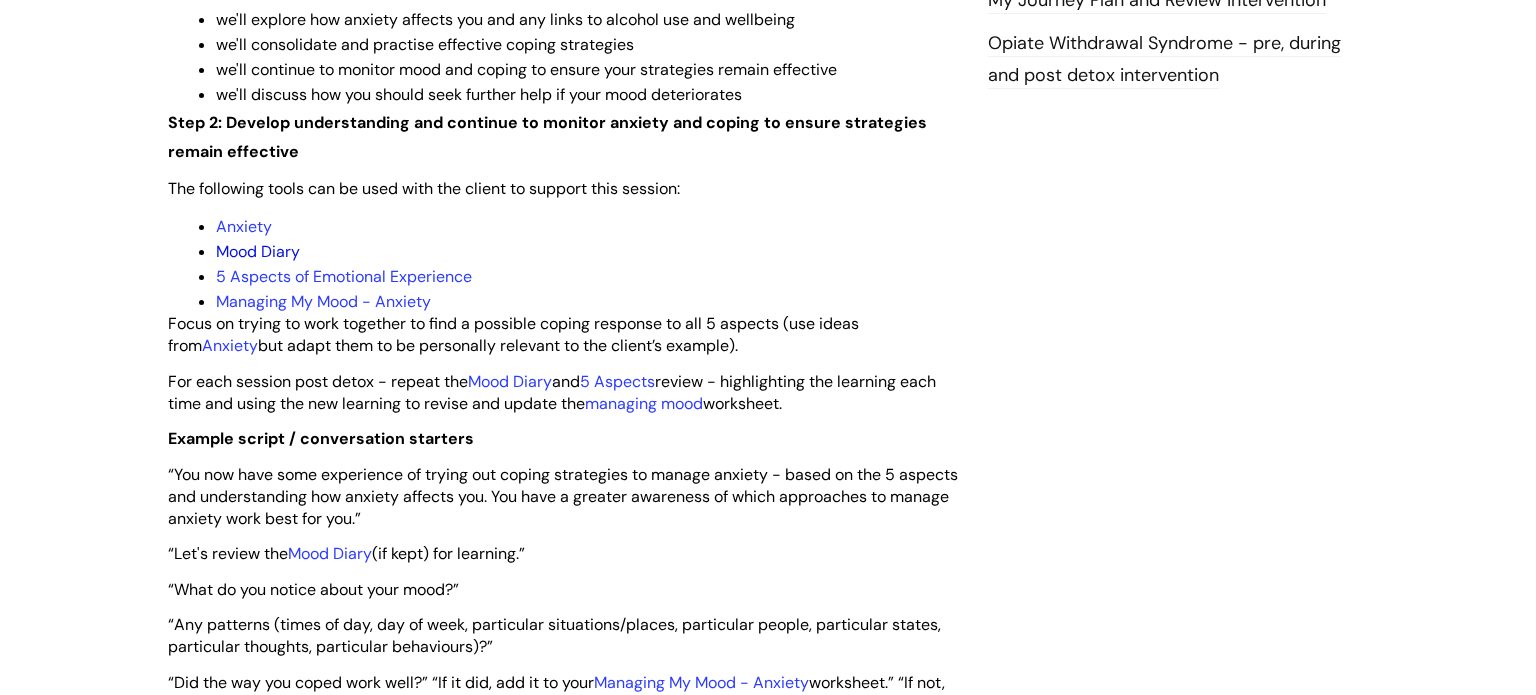 click on "Mood Diary" at bounding box center [258, 251] 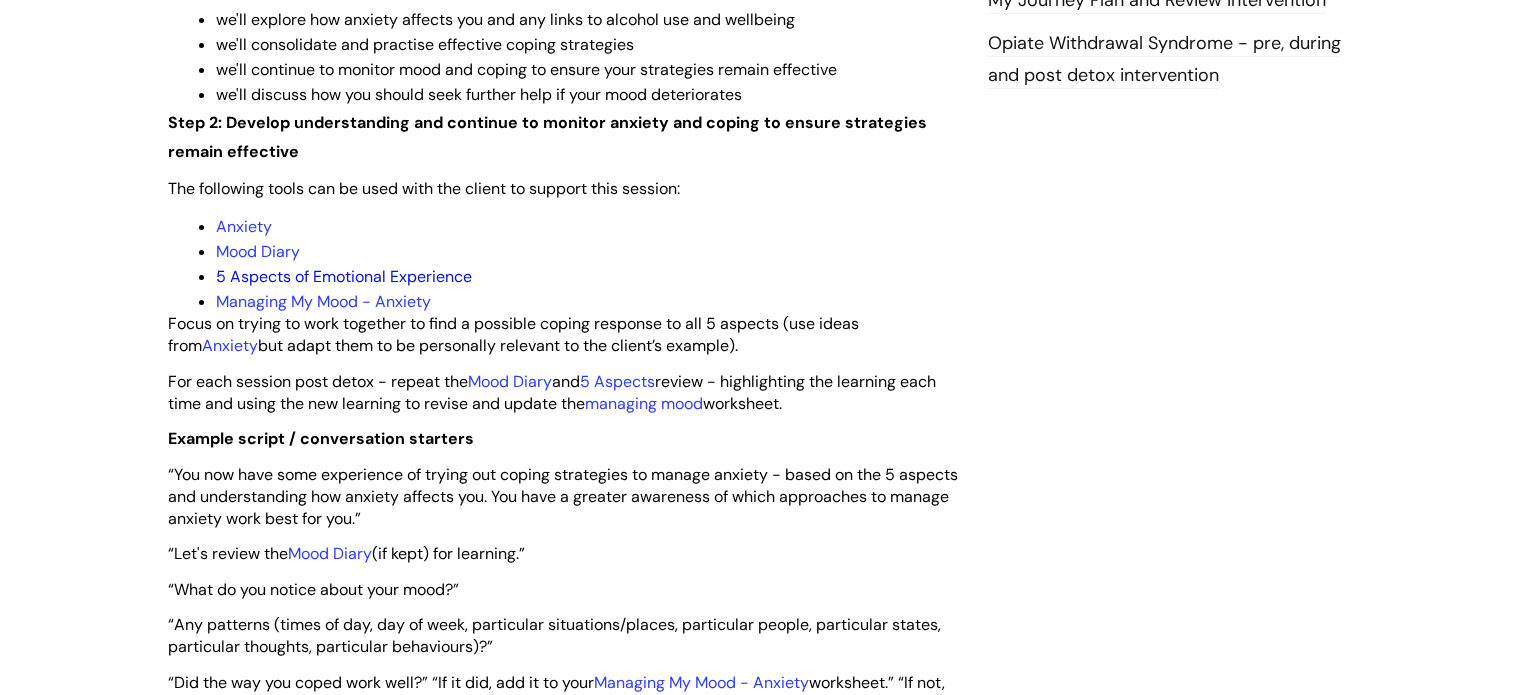 click on "5 Aspects of Emotional Experience" at bounding box center (344, 276) 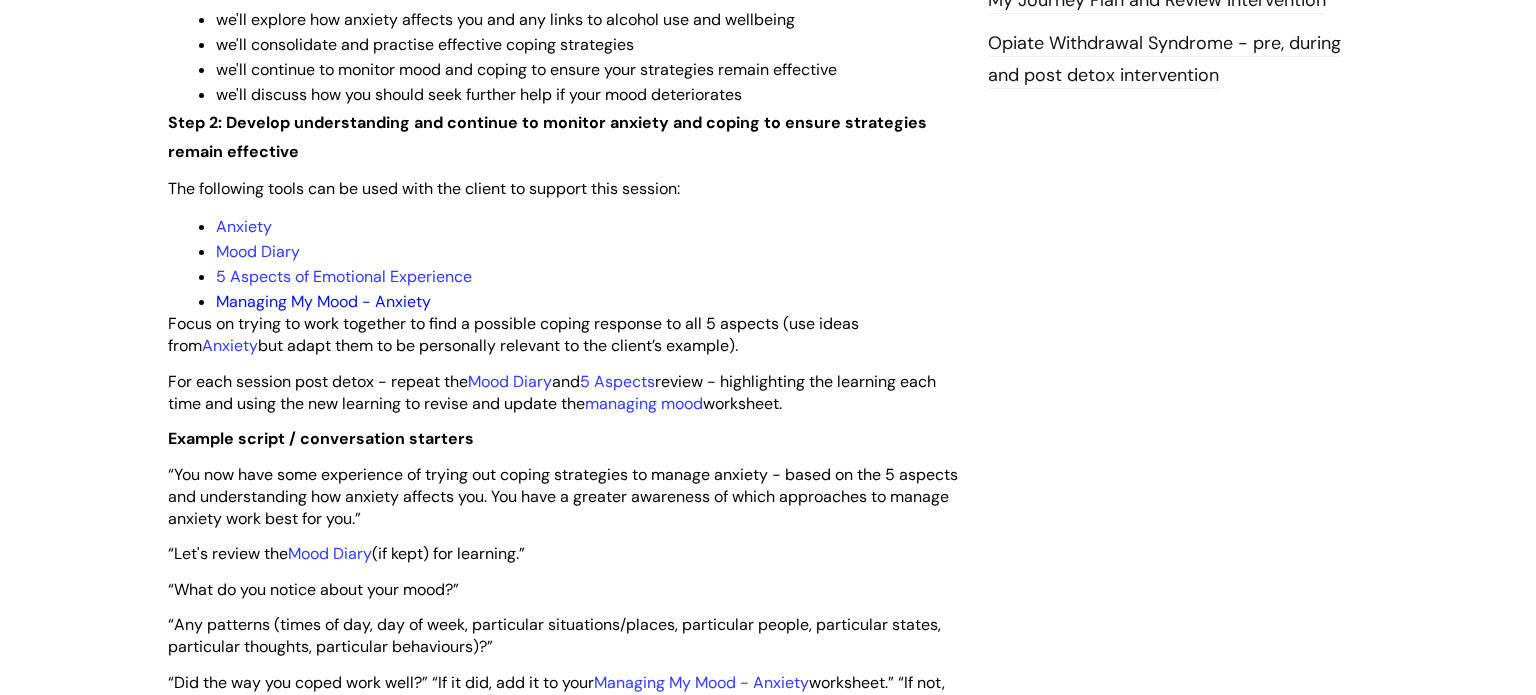 click on "Managing My Mood - Anxiety" at bounding box center (323, 301) 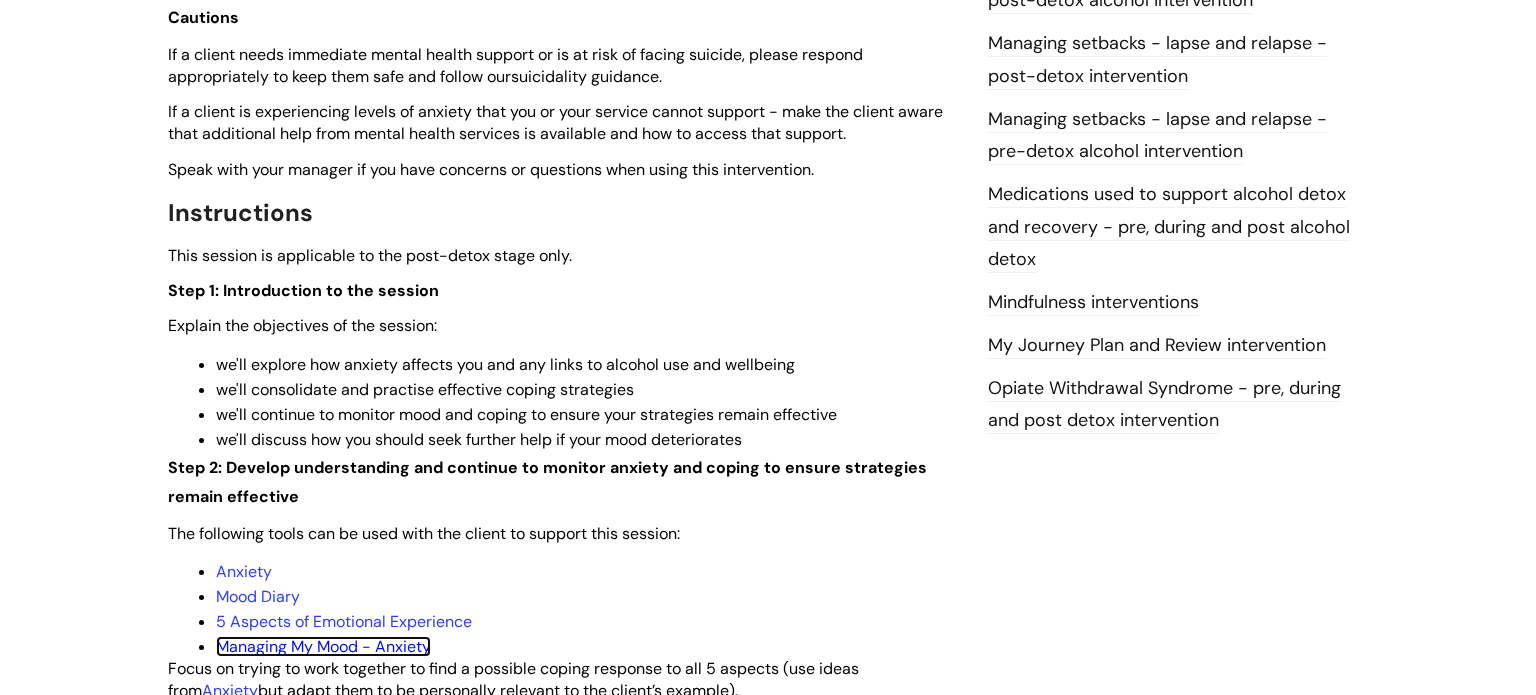 scroll, scrollTop: 1918, scrollLeft: 0, axis: vertical 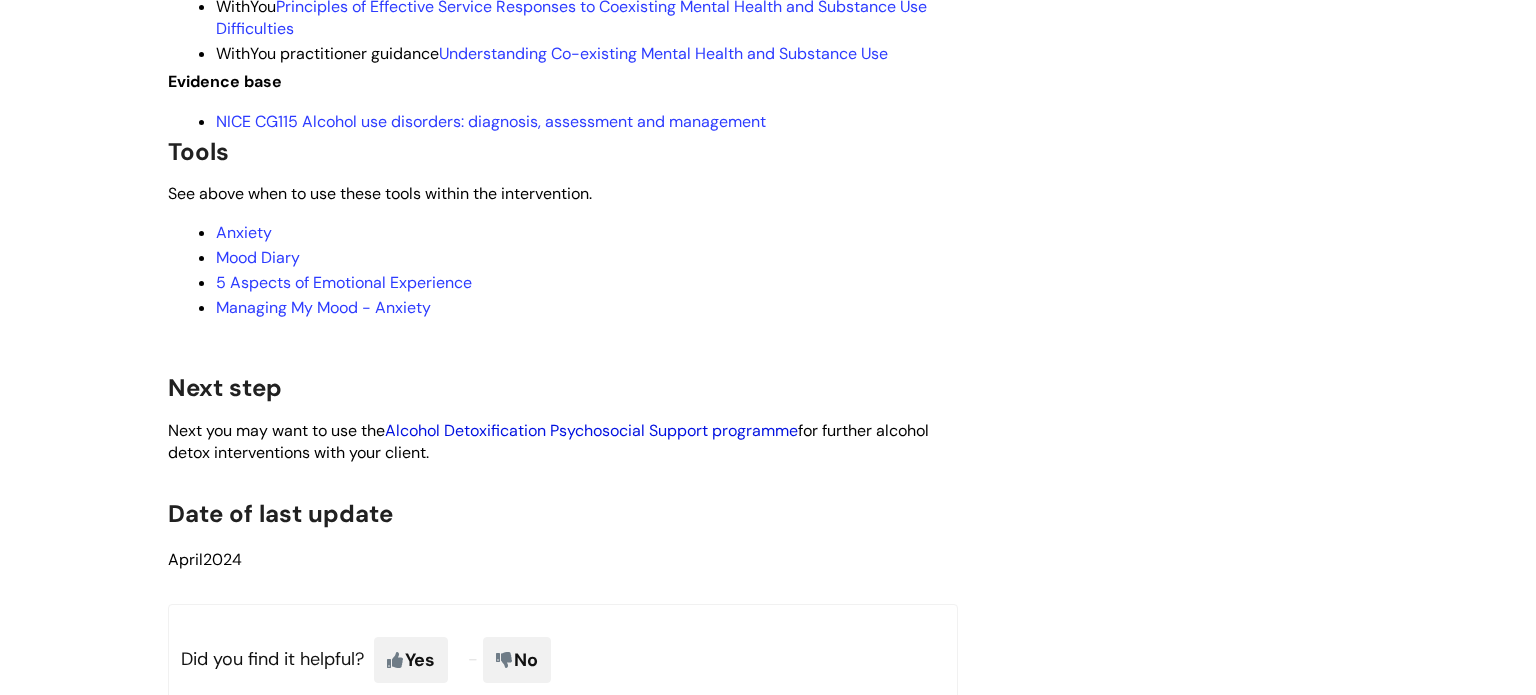 click on "Alcohol Detoxification Psychosocial Support programme" at bounding box center (591, 430) 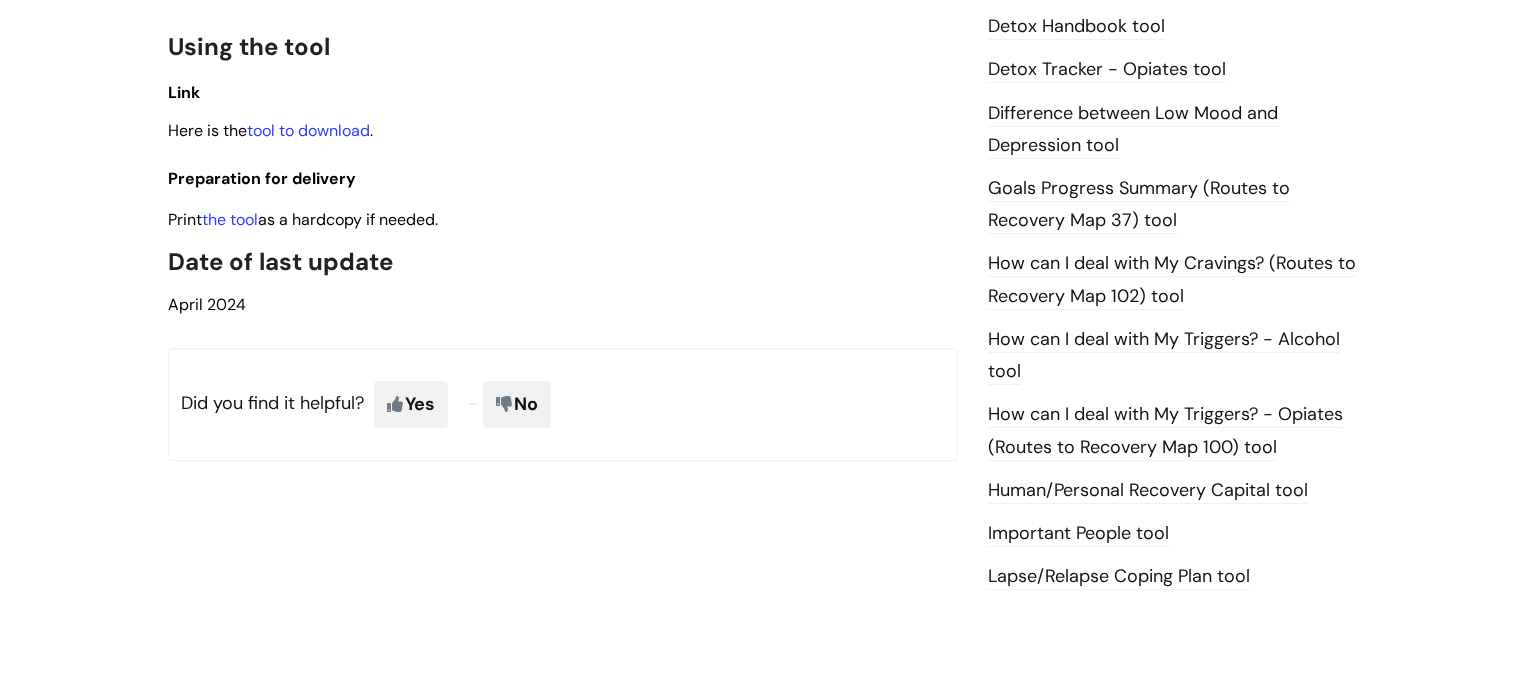 scroll, scrollTop: 1291, scrollLeft: 0, axis: vertical 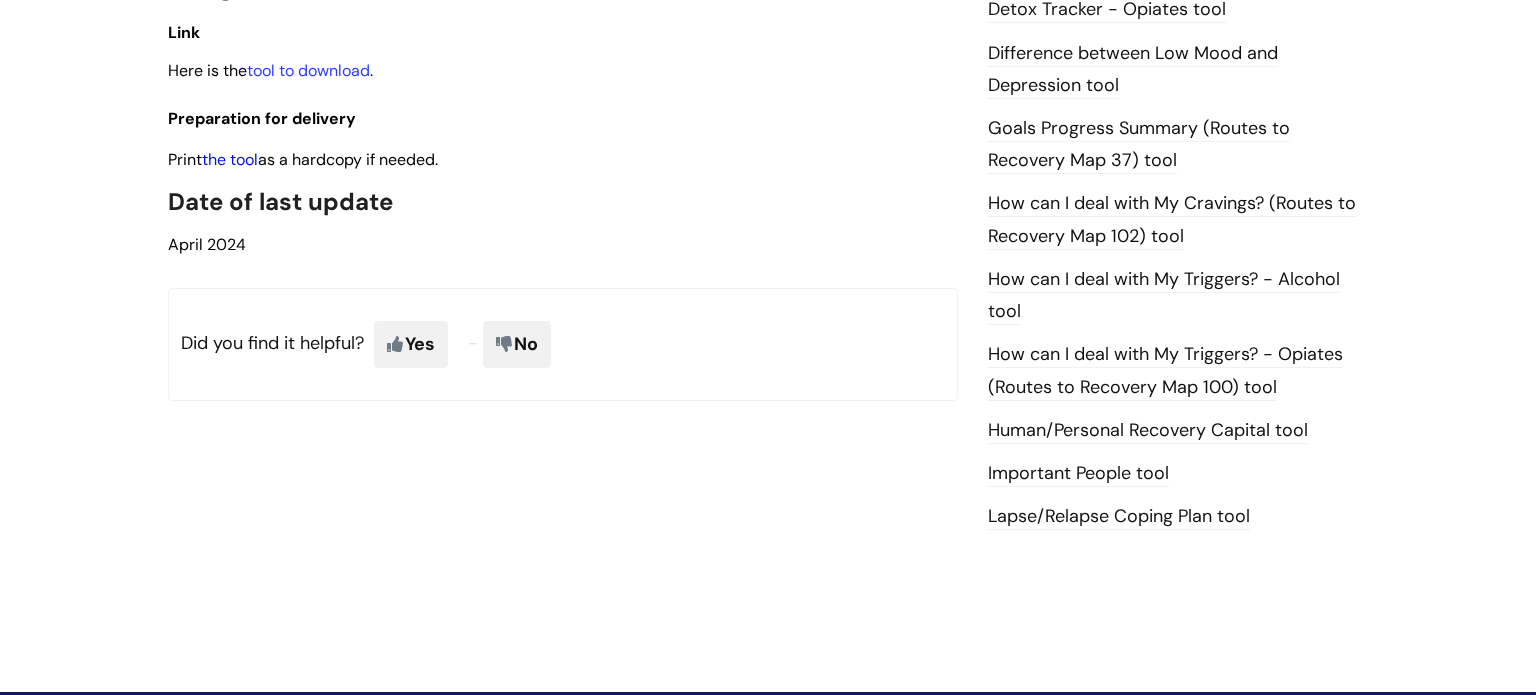 click on "the tool" at bounding box center [230, 159] 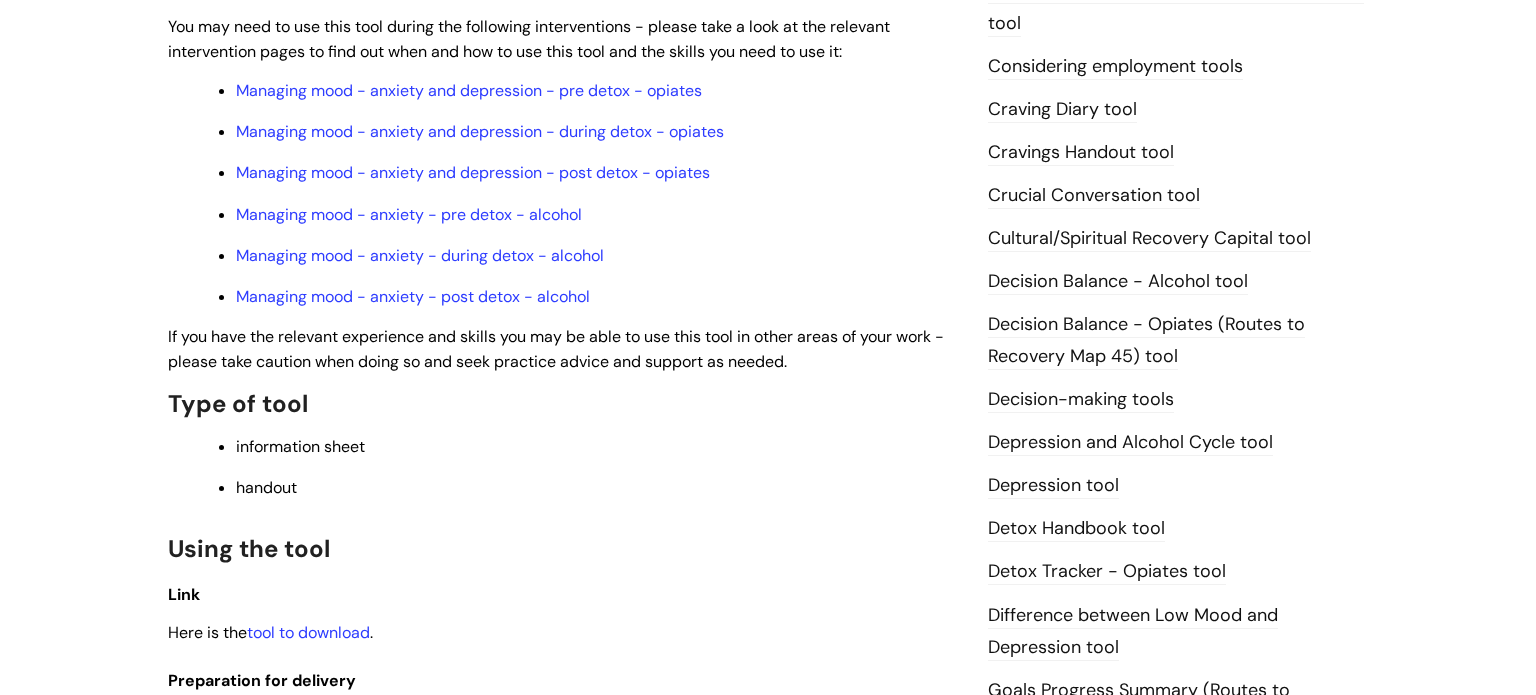 scroll, scrollTop: 710, scrollLeft: 0, axis: vertical 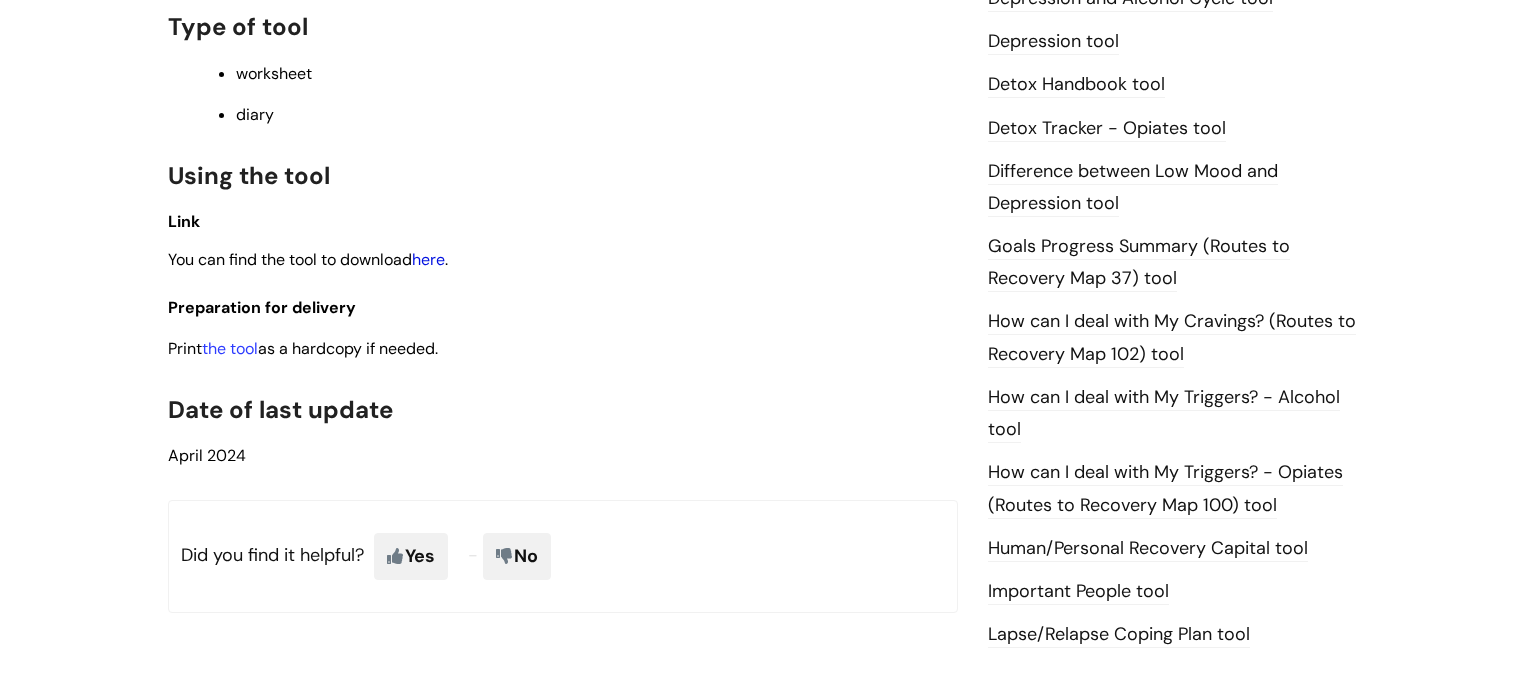 click on "here" at bounding box center (428, 259) 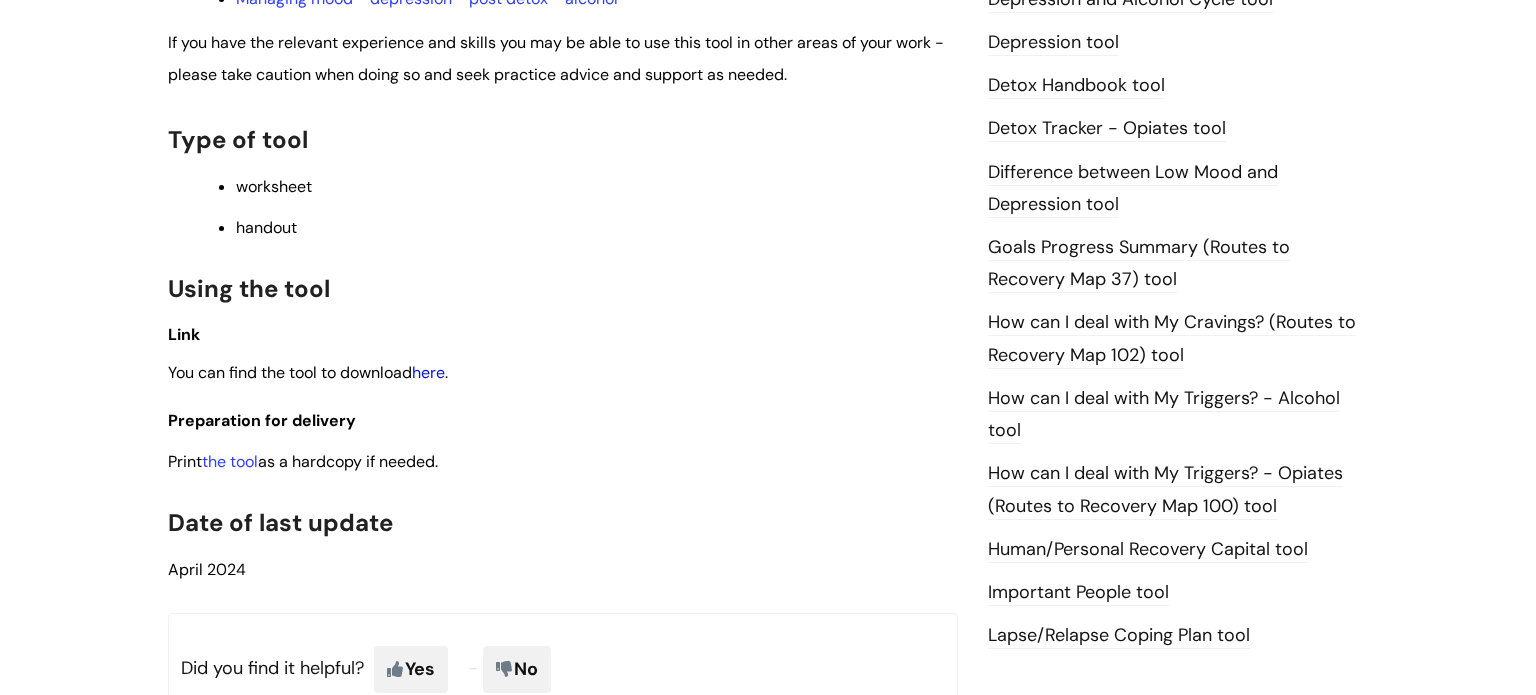 scroll, scrollTop: 1174, scrollLeft: 0, axis: vertical 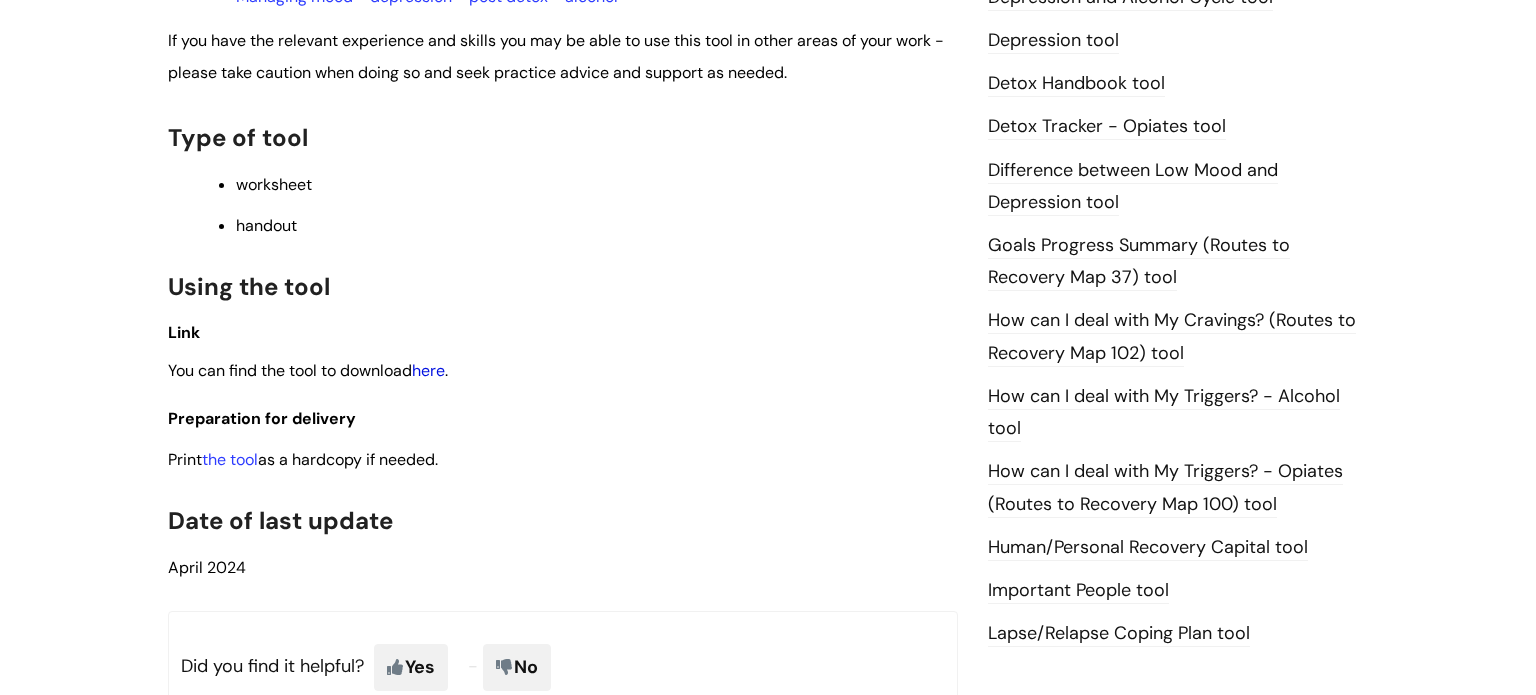 click on "here" at bounding box center (428, 370) 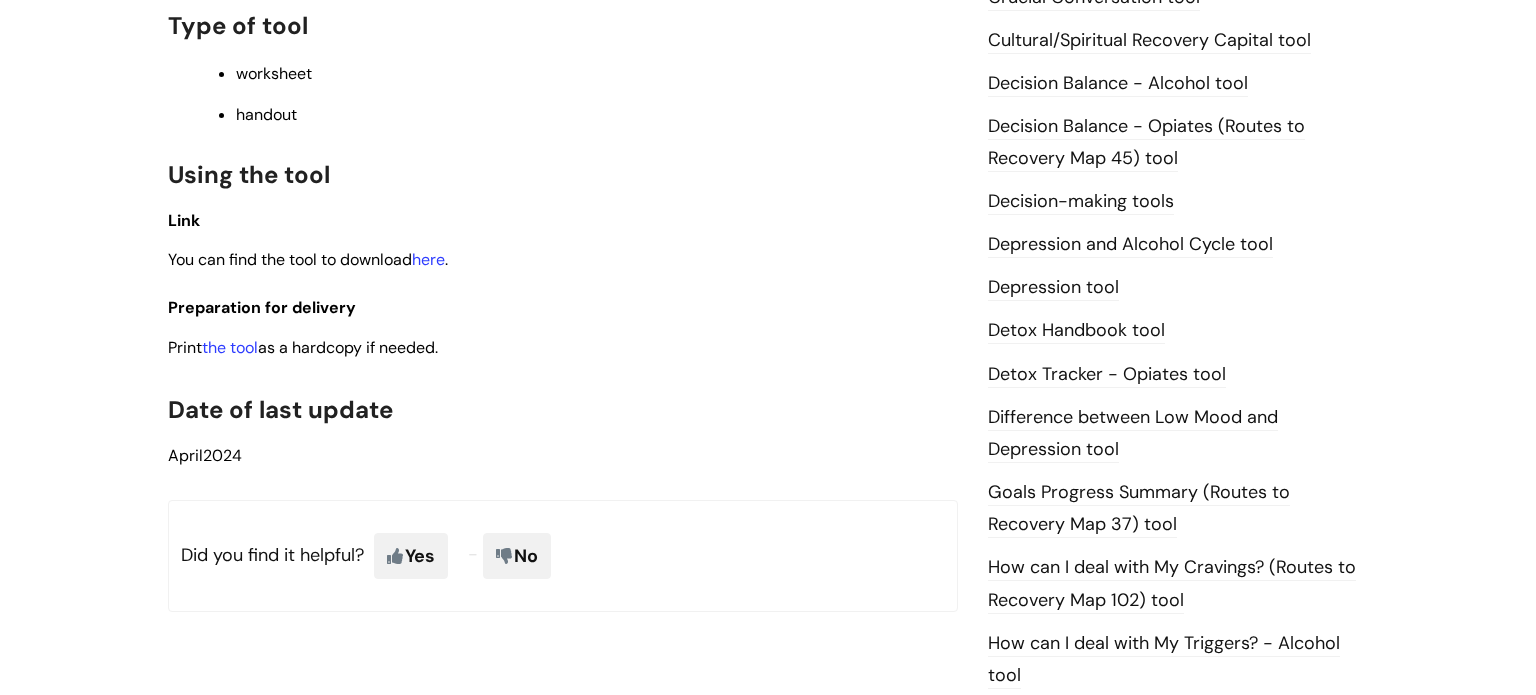 scroll, scrollTop: 988, scrollLeft: 0, axis: vertical 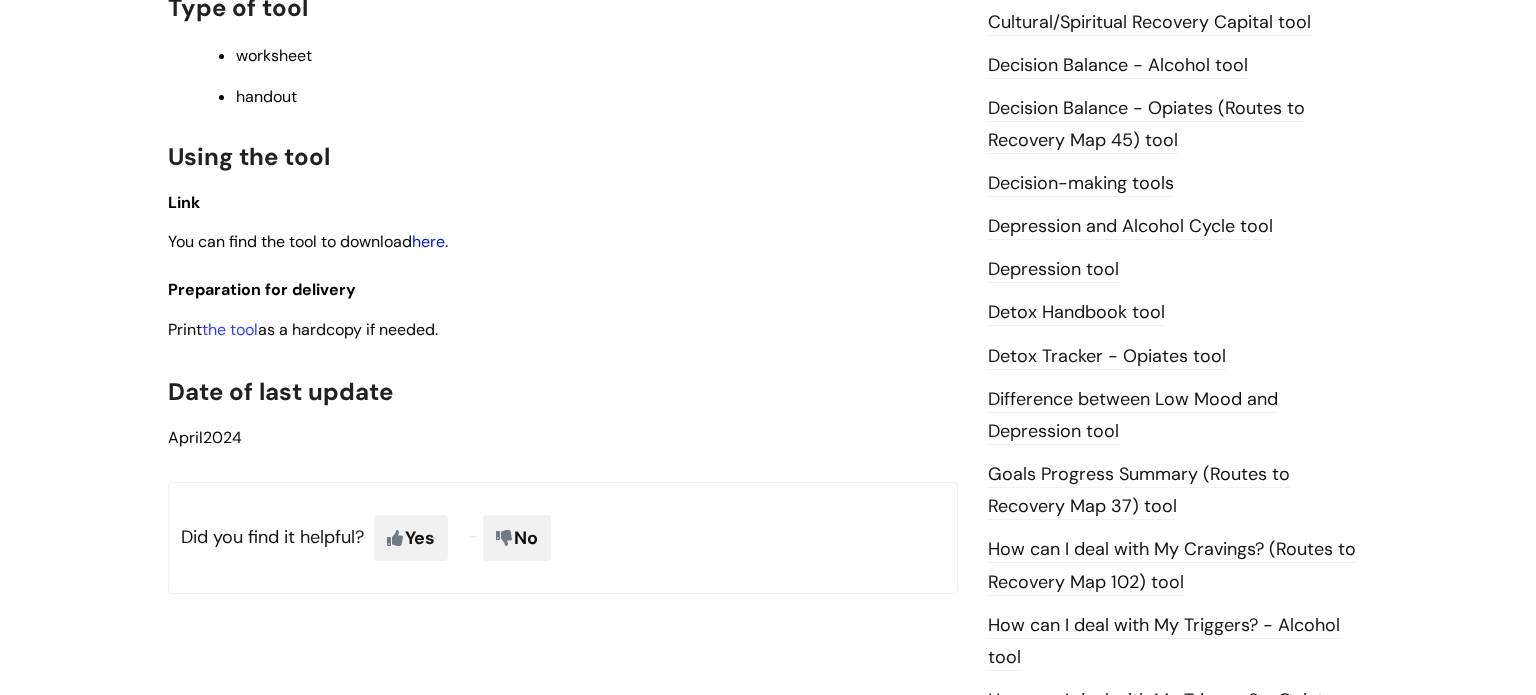 click on "here" at bounding box center [428, 241] 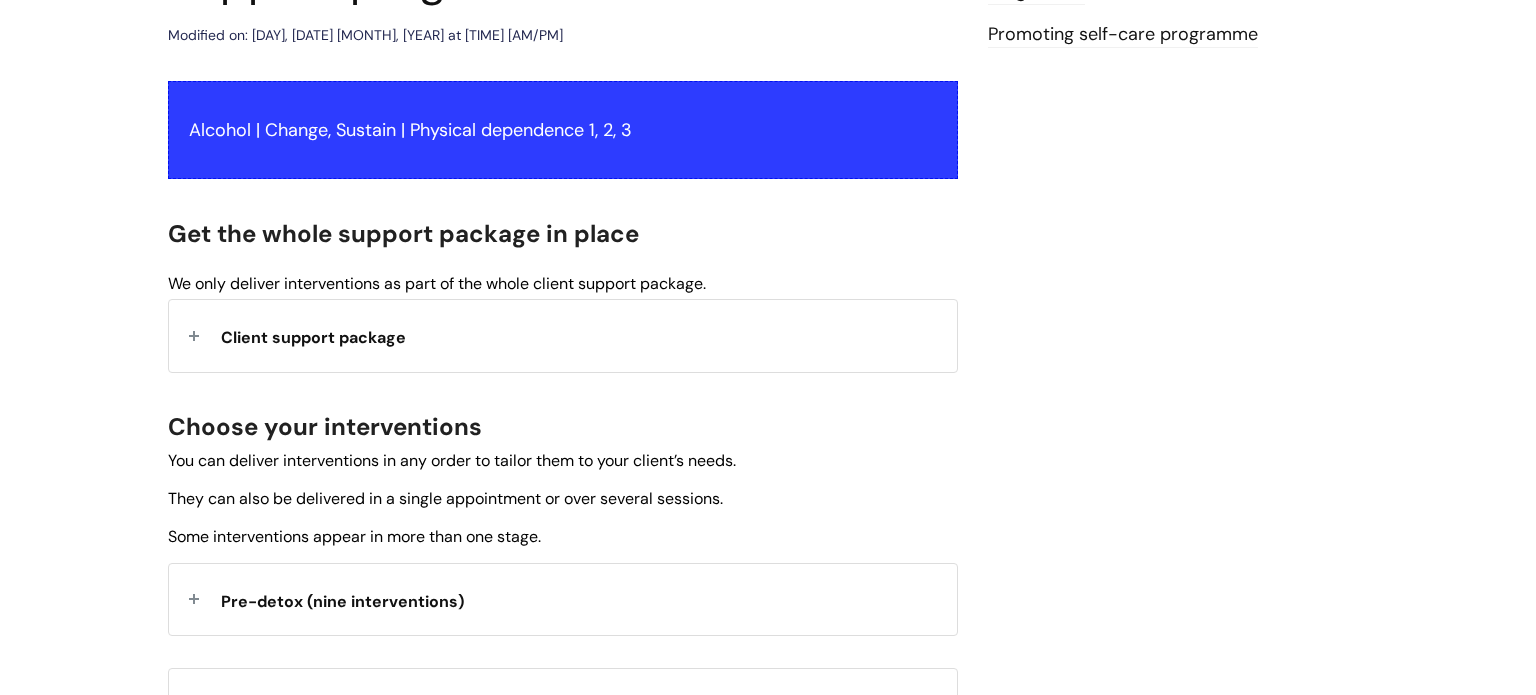 scroll, scrollTop: 631, scrollLeft: 0, axis: vertical 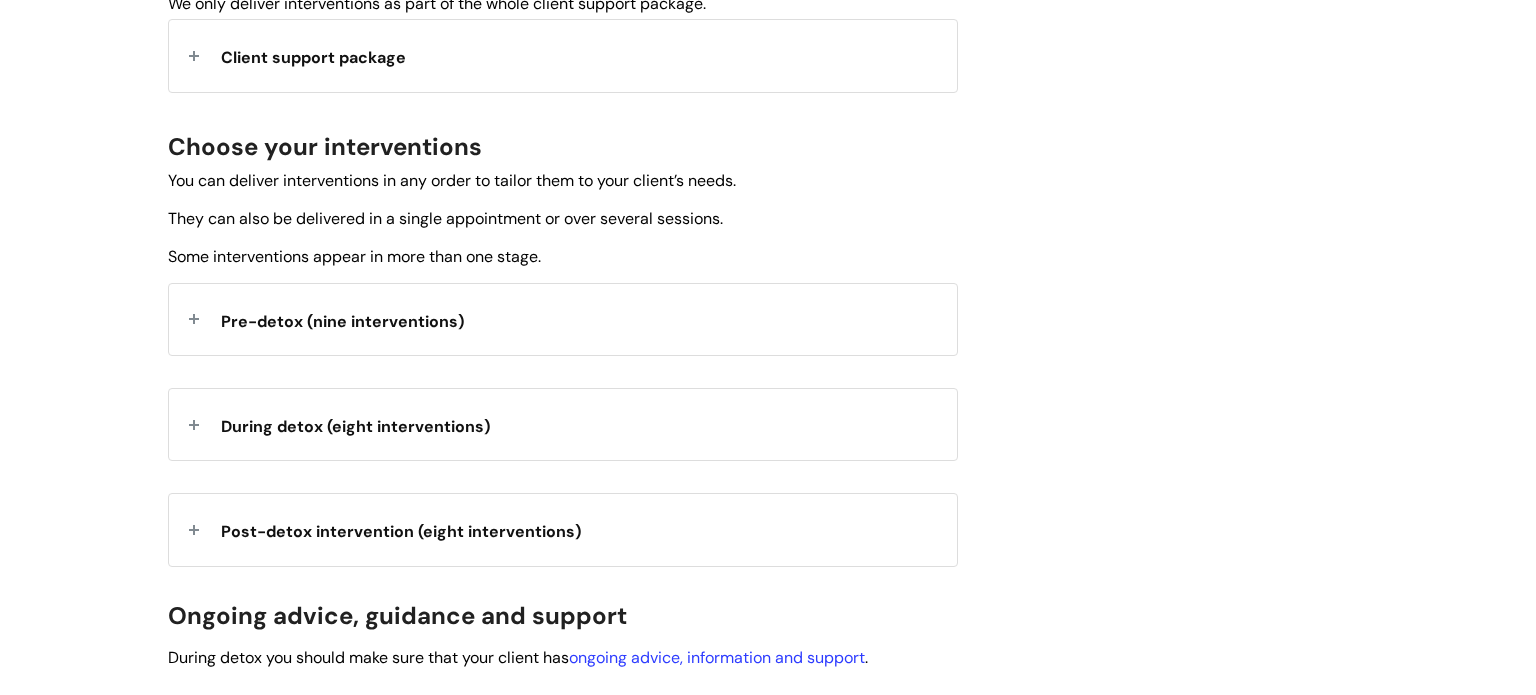 click on "Post-detox intervention (eight interventions)" at bounding box center [401, 531] 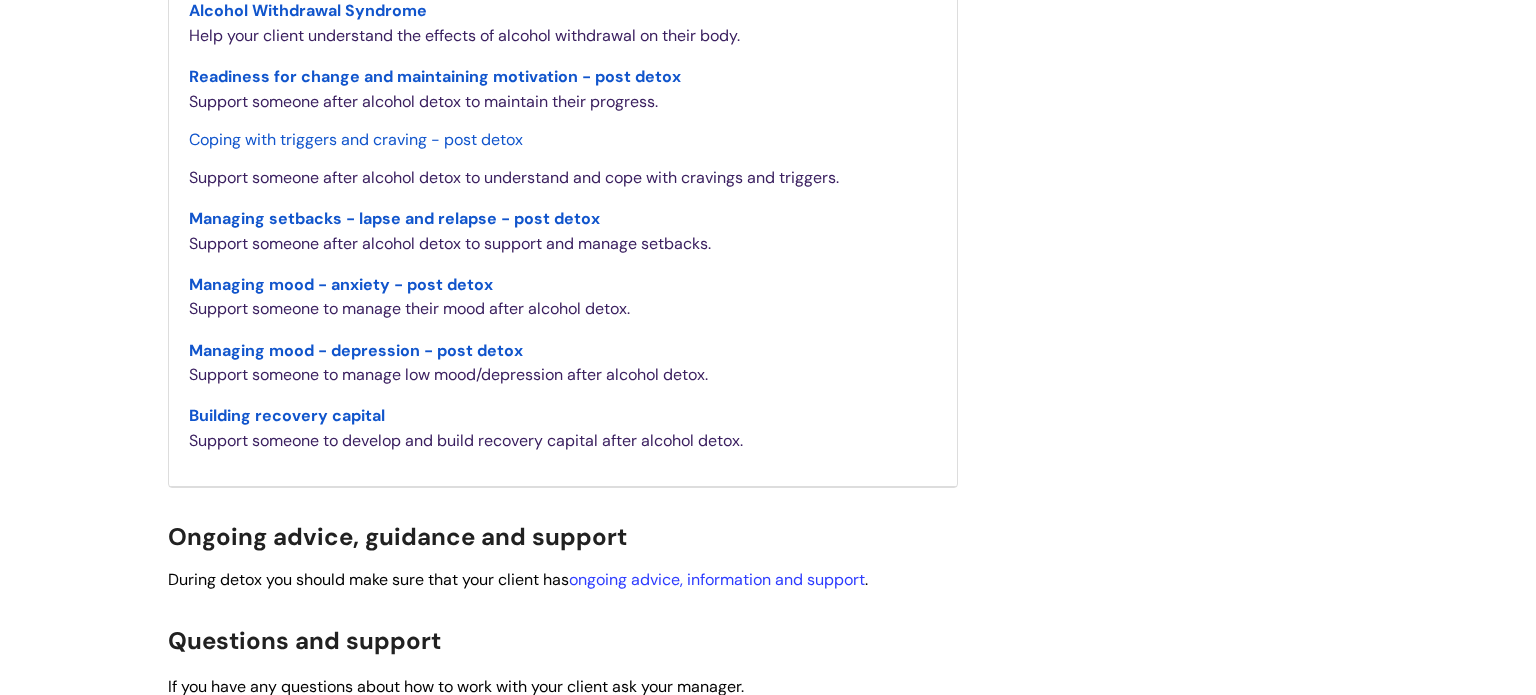 scroll, scrollTop: 1319, scrollLeft: 0, axis: vertical 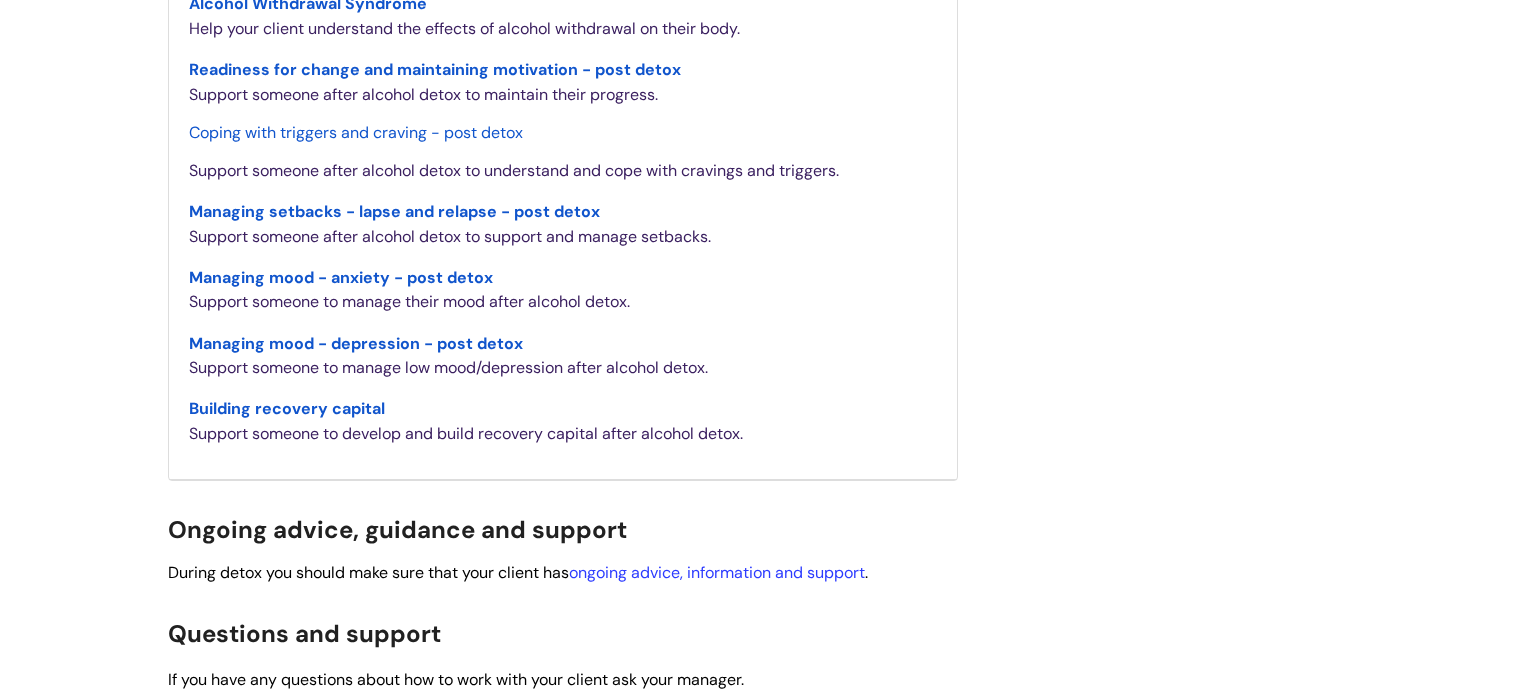 click on "Managing mood - depression - post detox" at bounding box center (356, 343) 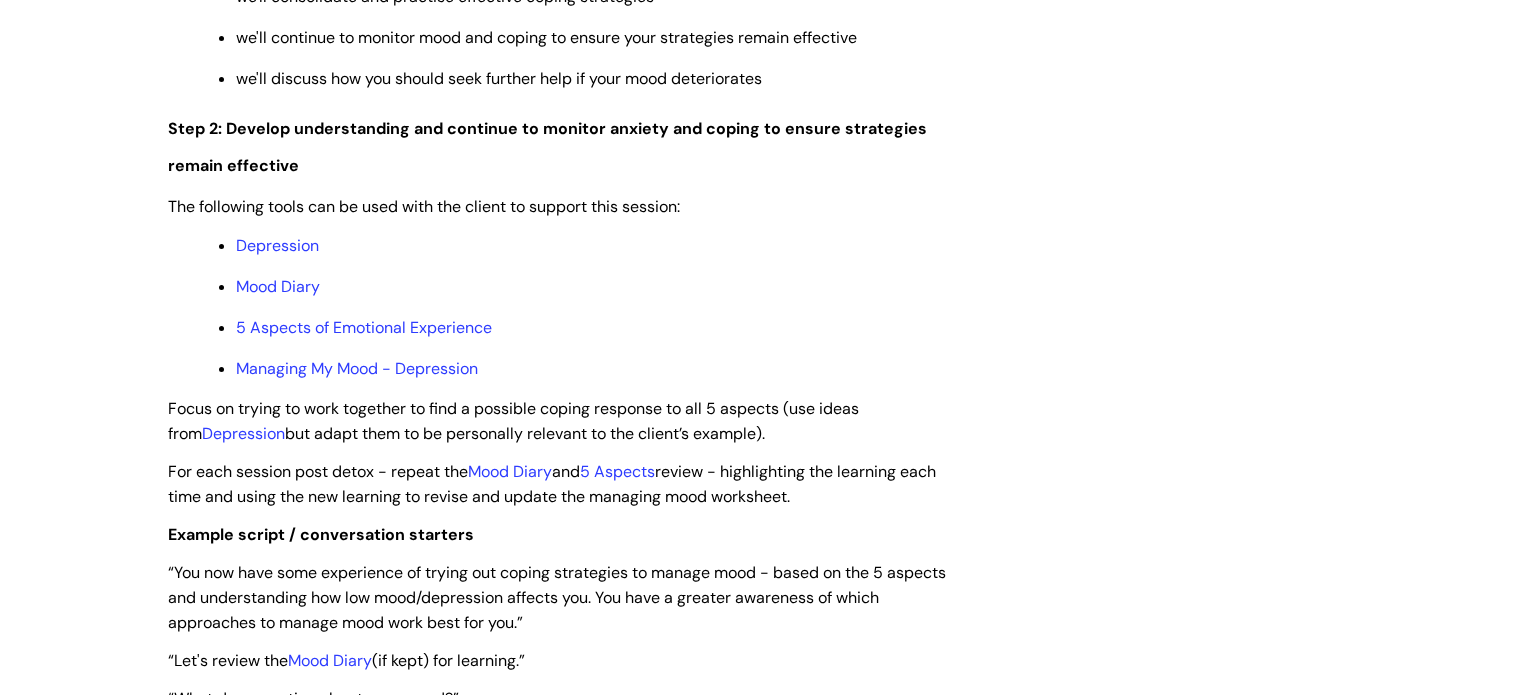 scroll, scrollTop: 2998, scrollLeft: 0, axis: vertical 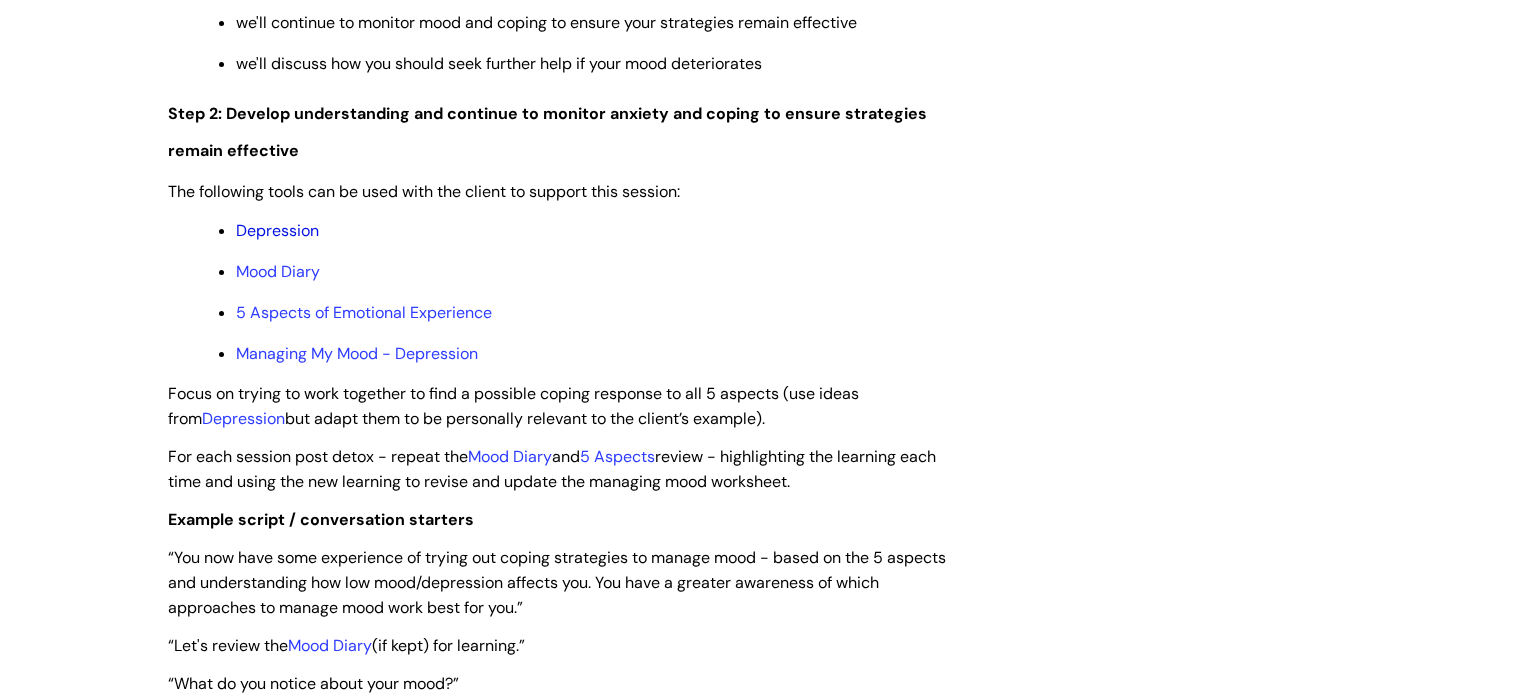 click on "Depression" at bounding box center [277, 230] 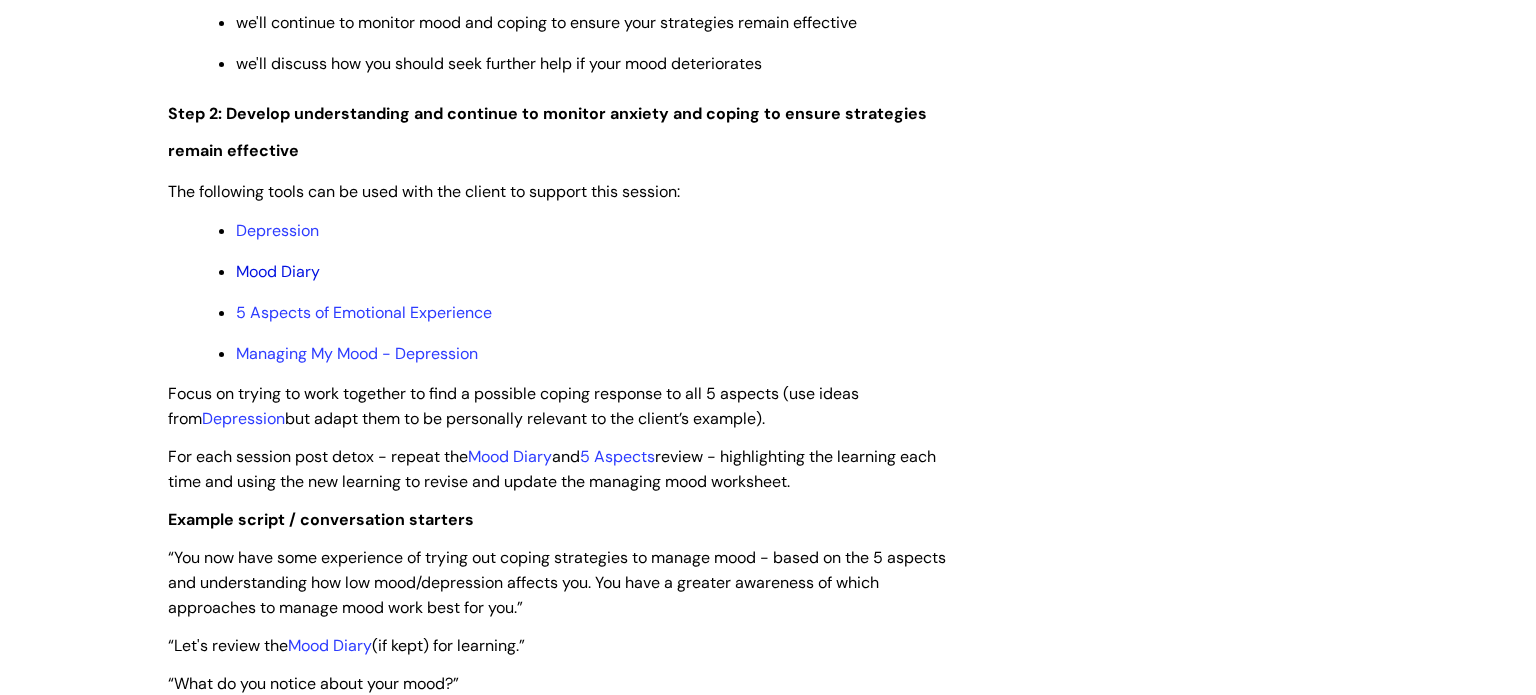click on "Mood Diary" at bounding box center [278, 271] 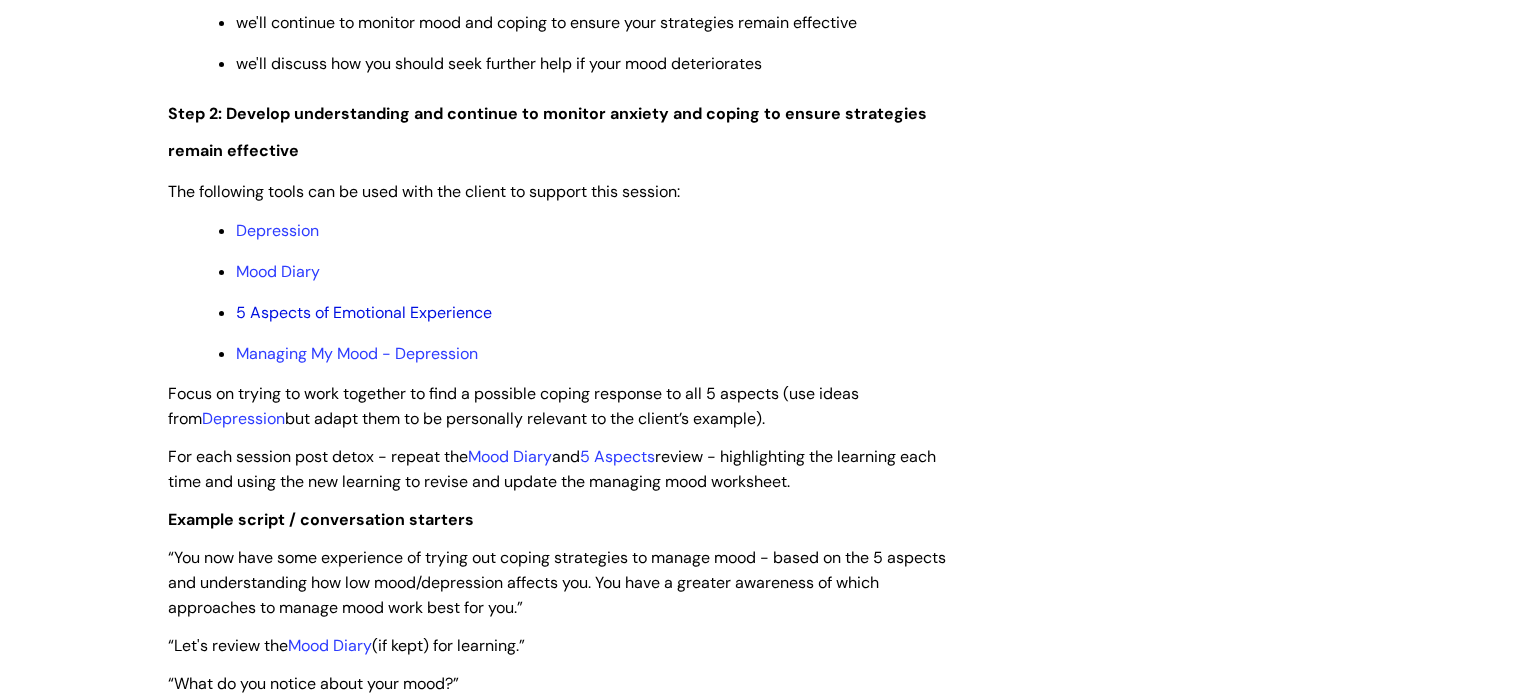 click on "5 Aspects of Emotional Experience" at bounding box center (364, 312) 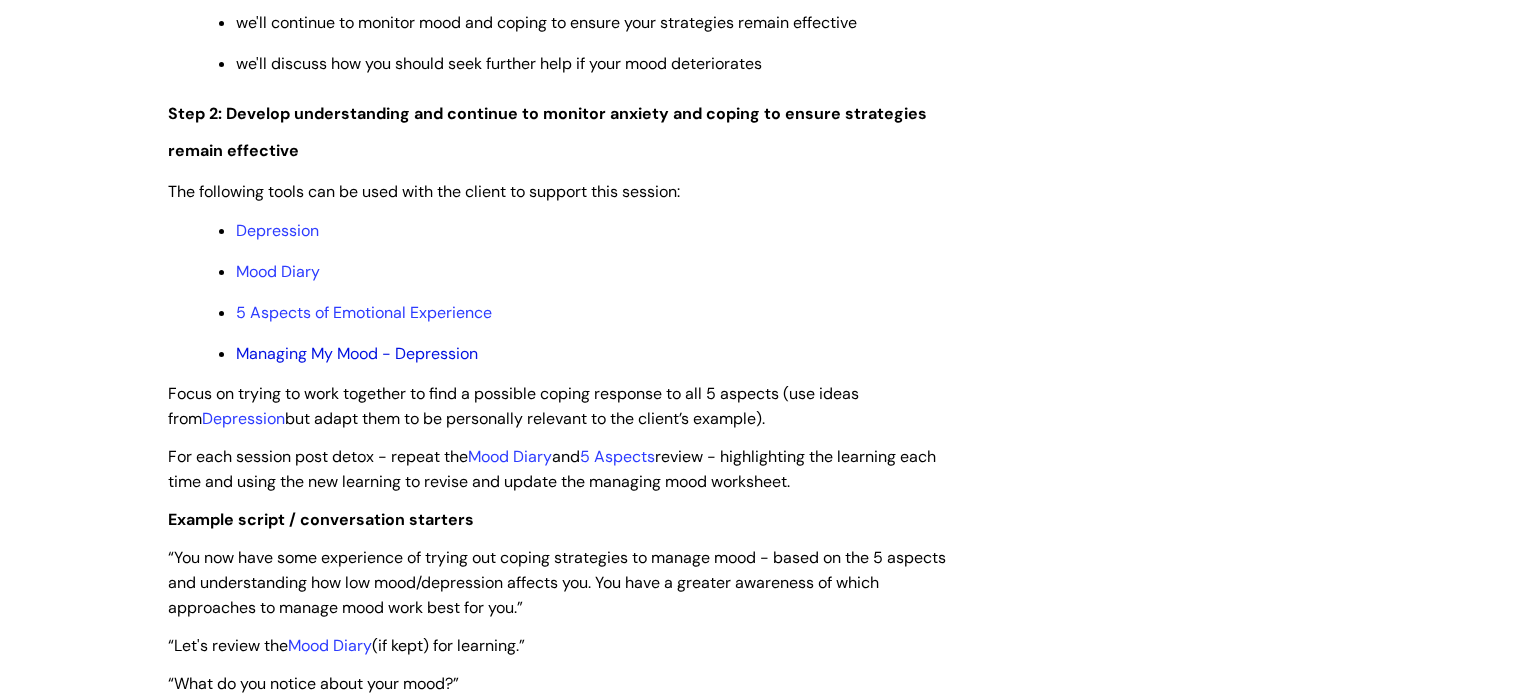 click on "Managing My Mood - Depression" at bounding box center [357, 353] 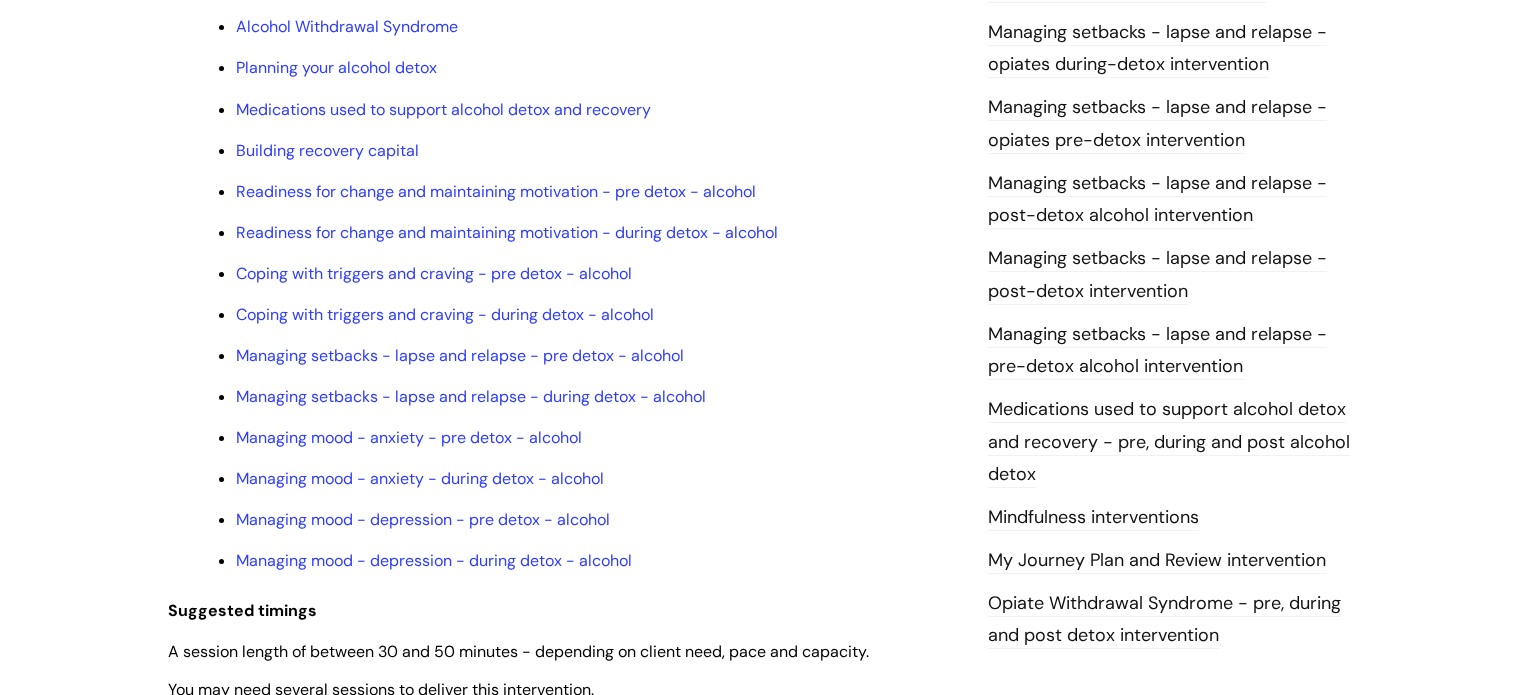 scroll, scrollTop: 1508, scrollLeft: 0, axis: vertical 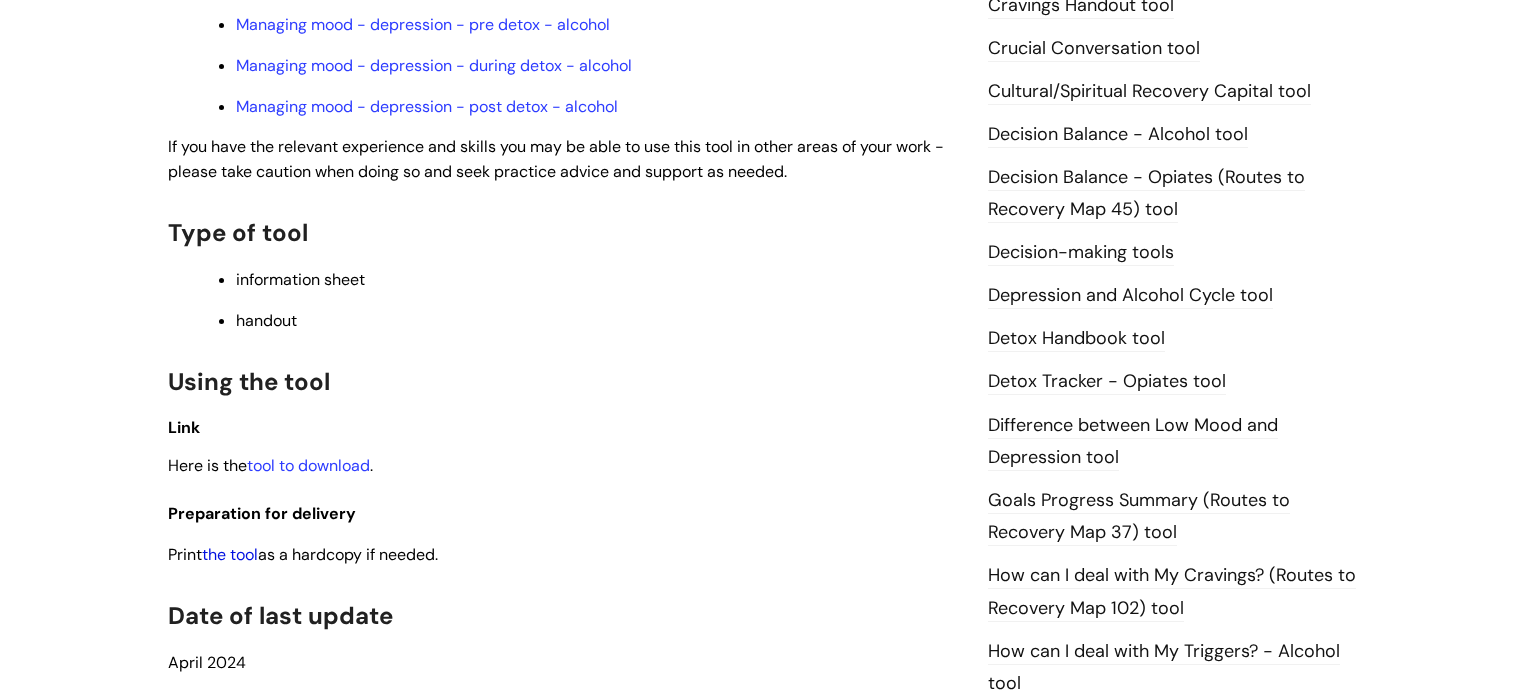 click on "the tool" at bounding box center [230, 554] 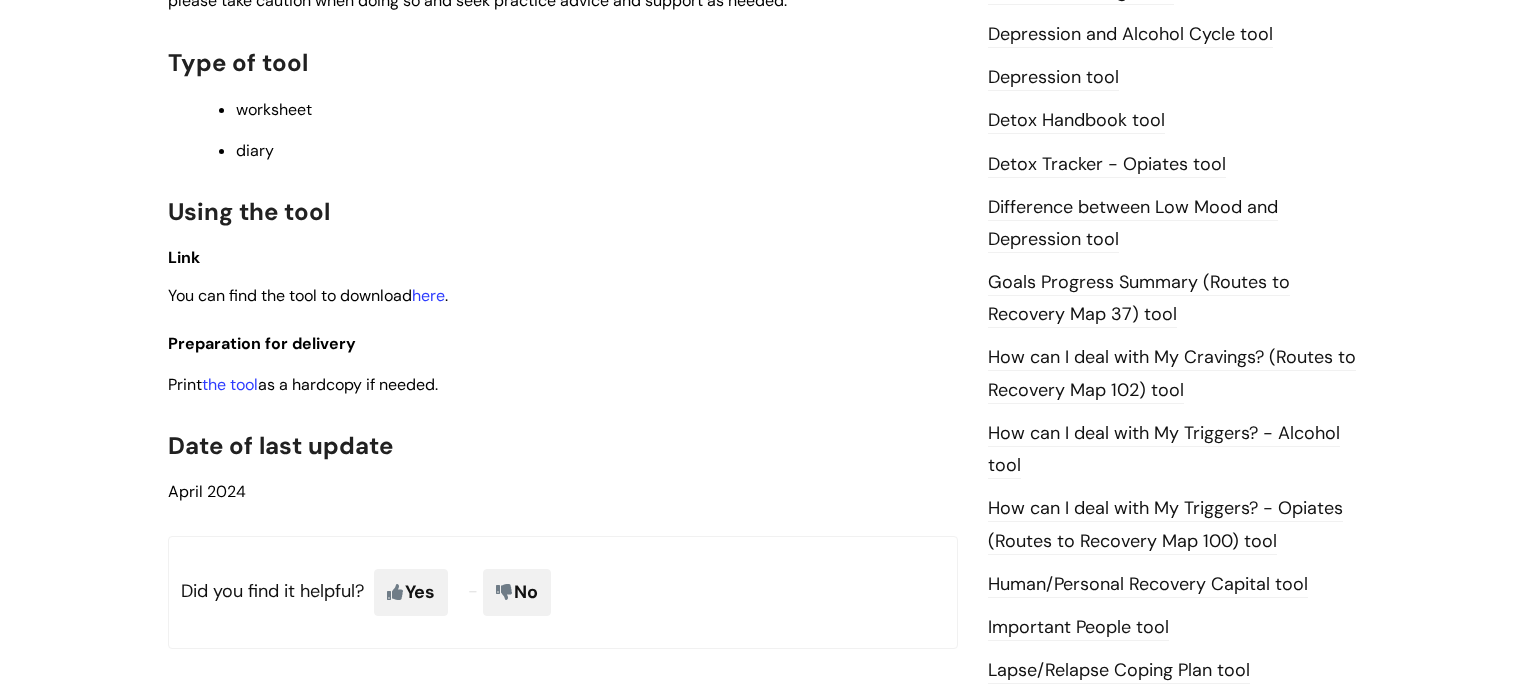scroll, scrollTop: 1190, scrollLeft: 0, axis: vertical 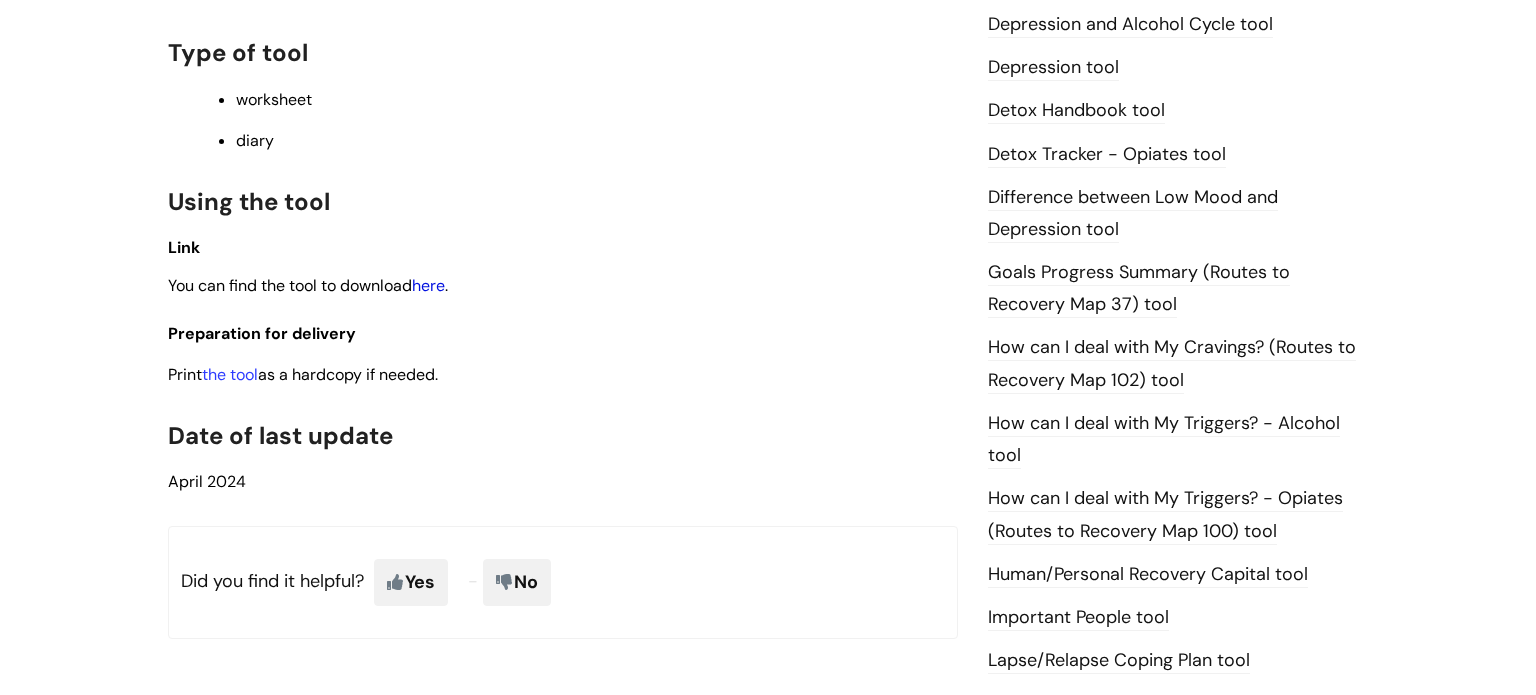 click on "here" at bounding box center (428, 285) 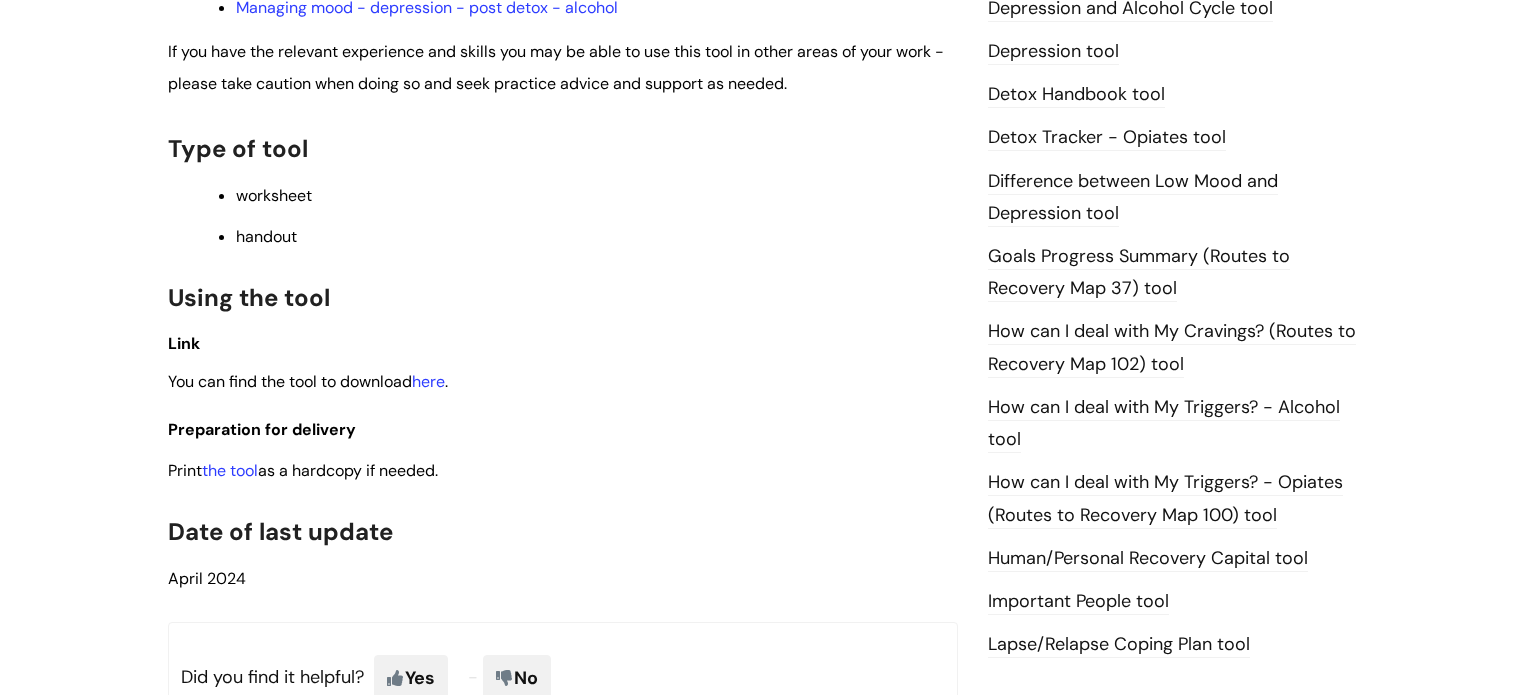 scroll, scrollTop: 1164, scrollLeft: 0, axis: vertical 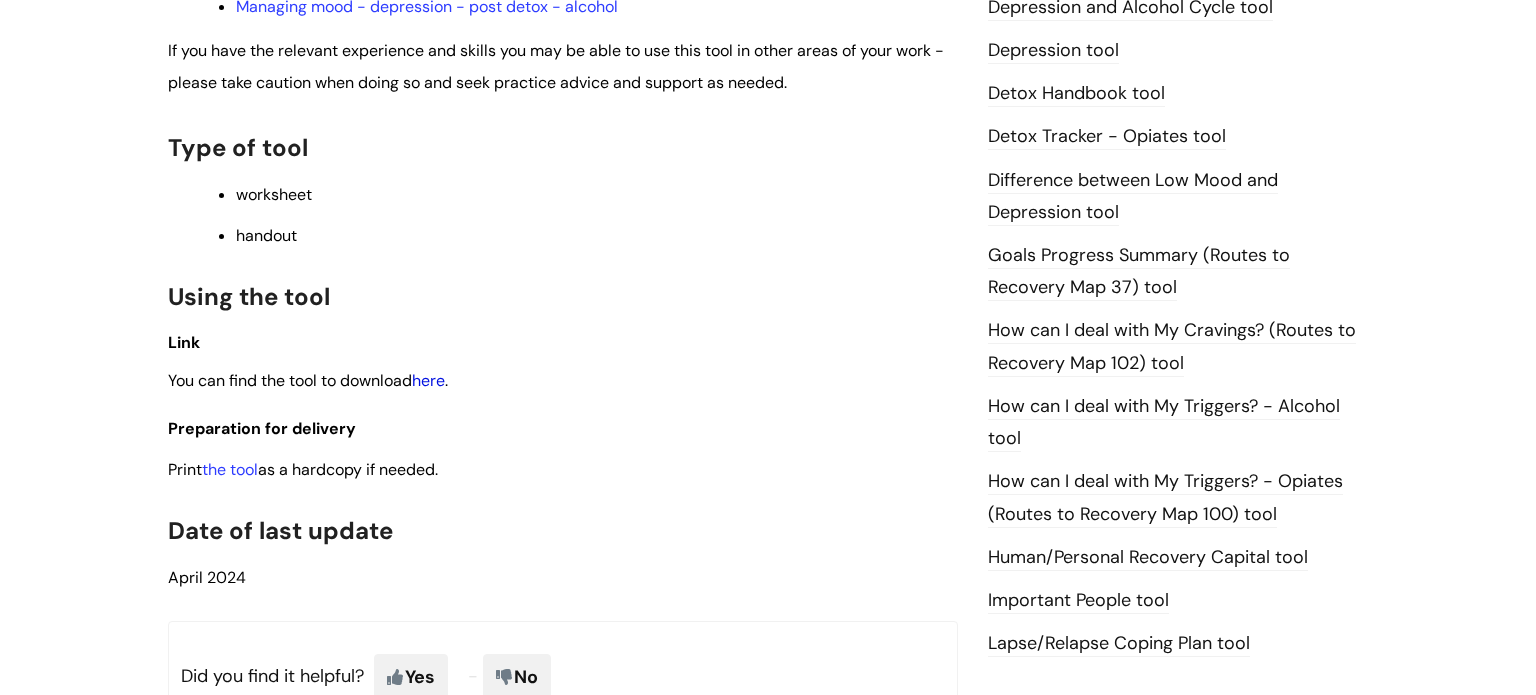click on "here" at bounding box center (428, 380) 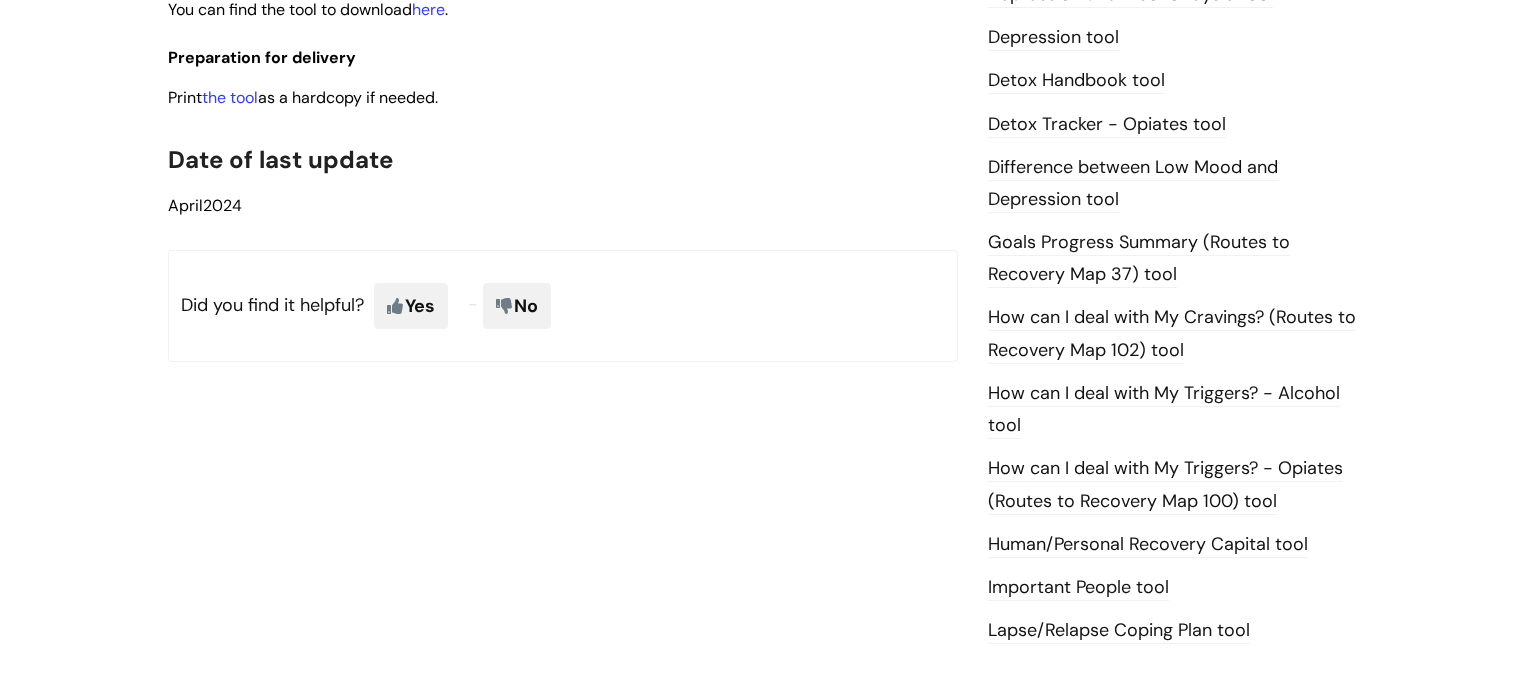 scroll, scrollTop: 1222, scrollLeft: 0, axis: vertical 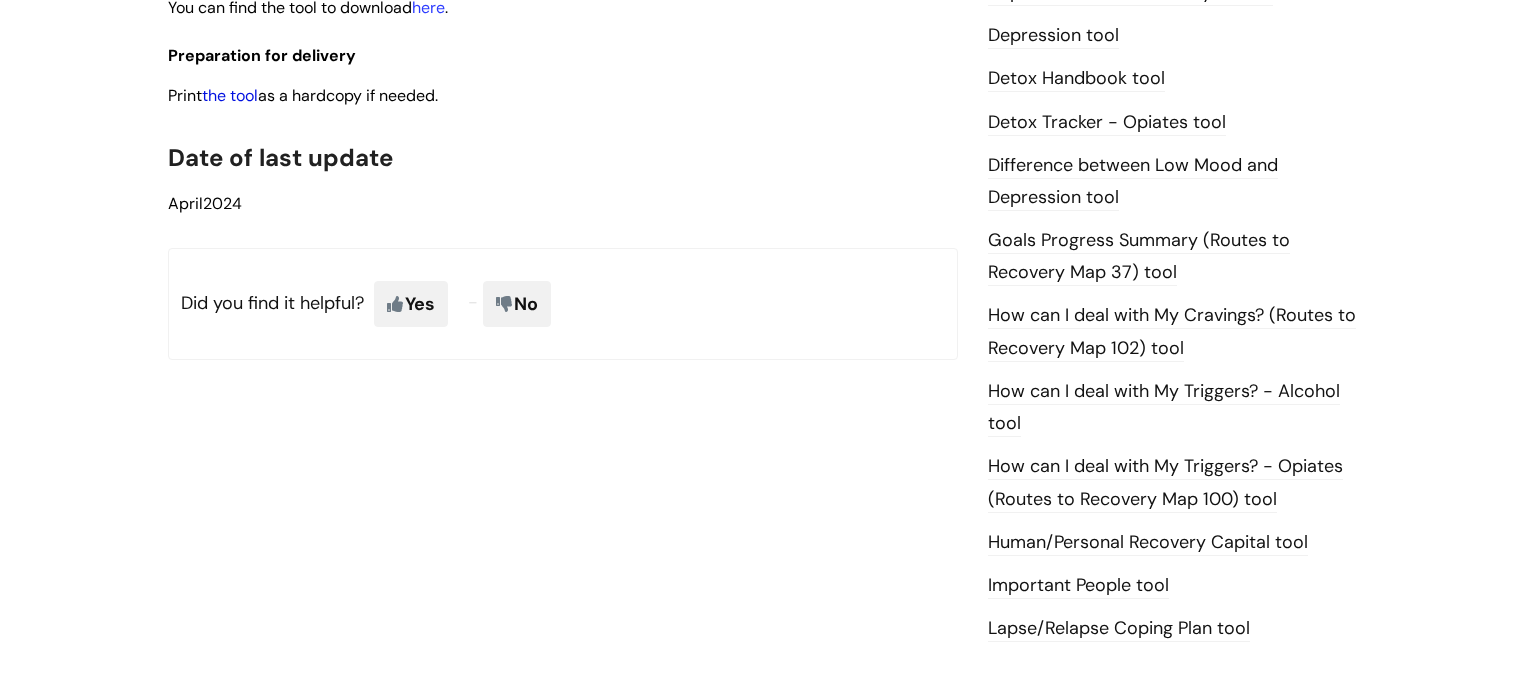 click on "the tool" at bounding box center (230, 95) 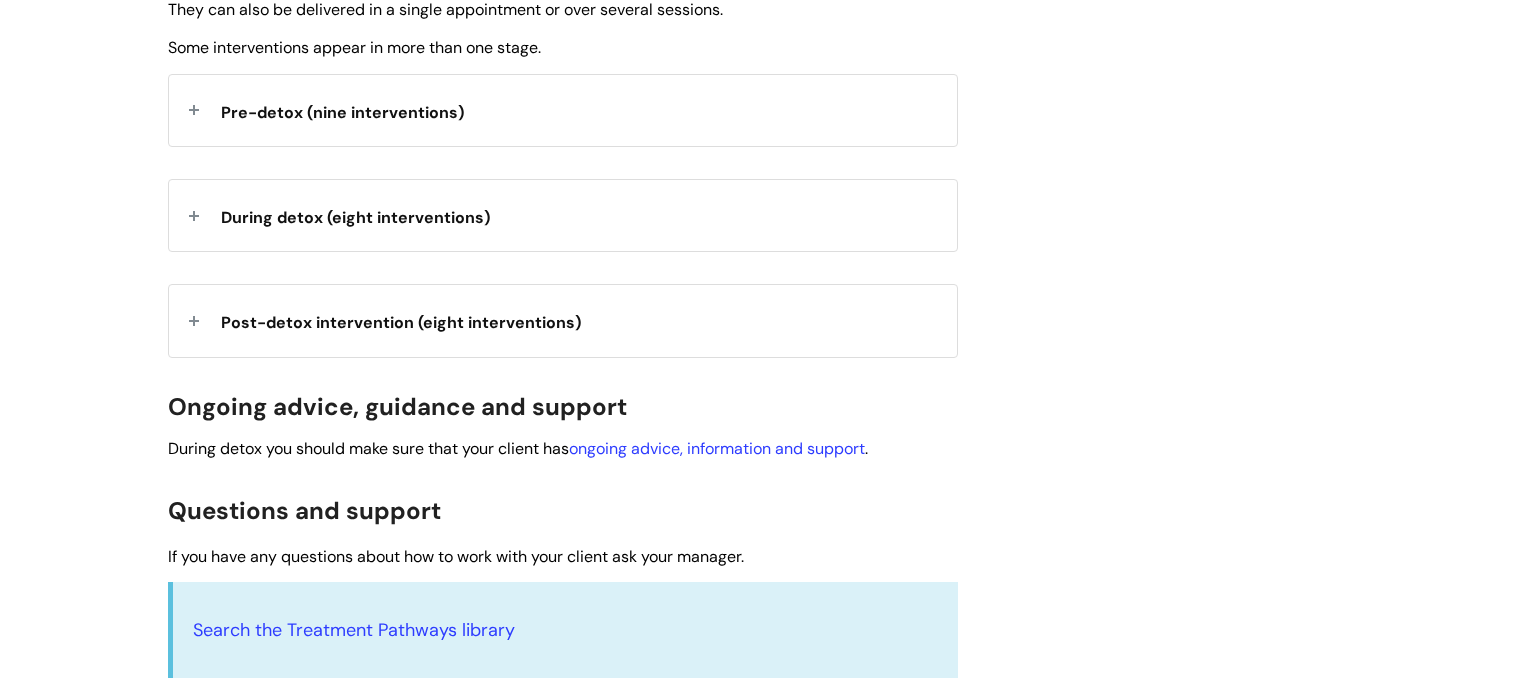 scroll, scrollTop: 848, scrollLeft: 0, axis: vertical 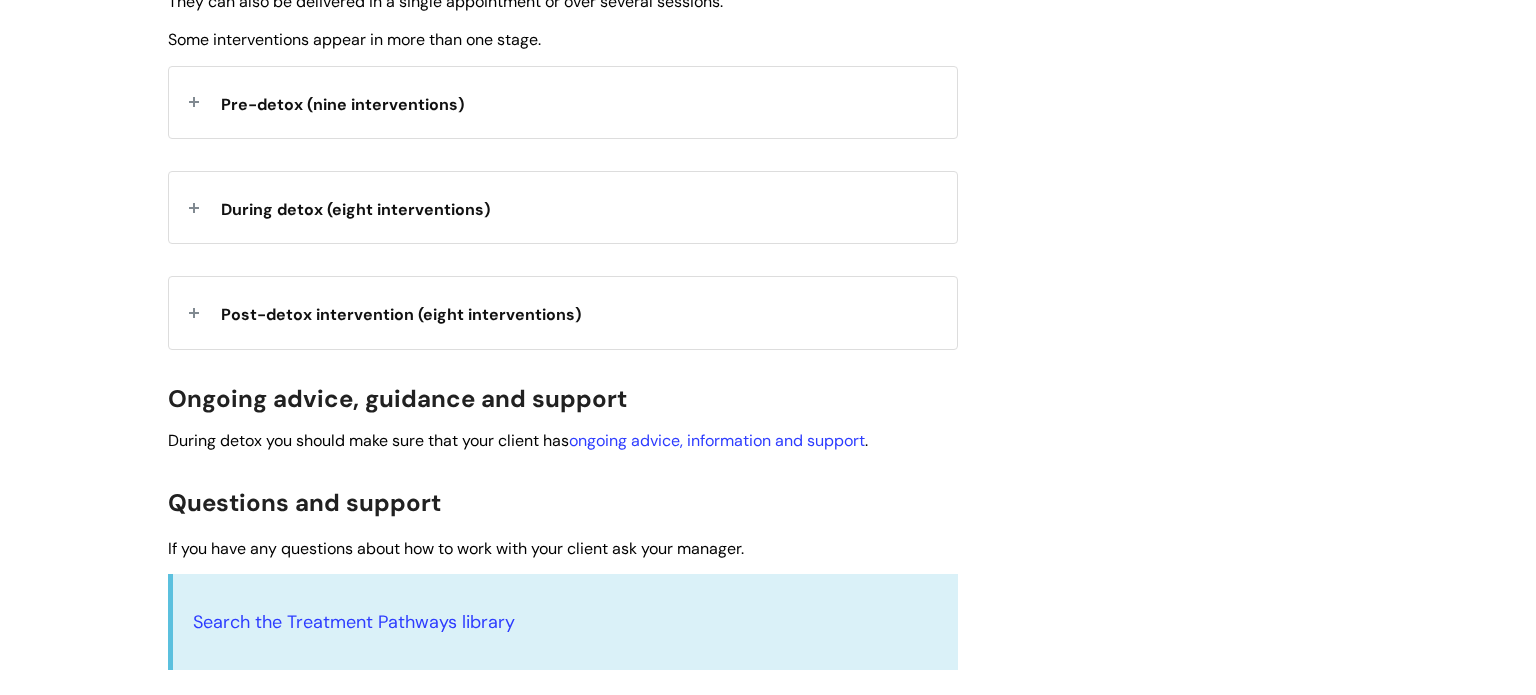 click on "Post-detox intervention (eight interventions)" at bounding box center (401, 314) 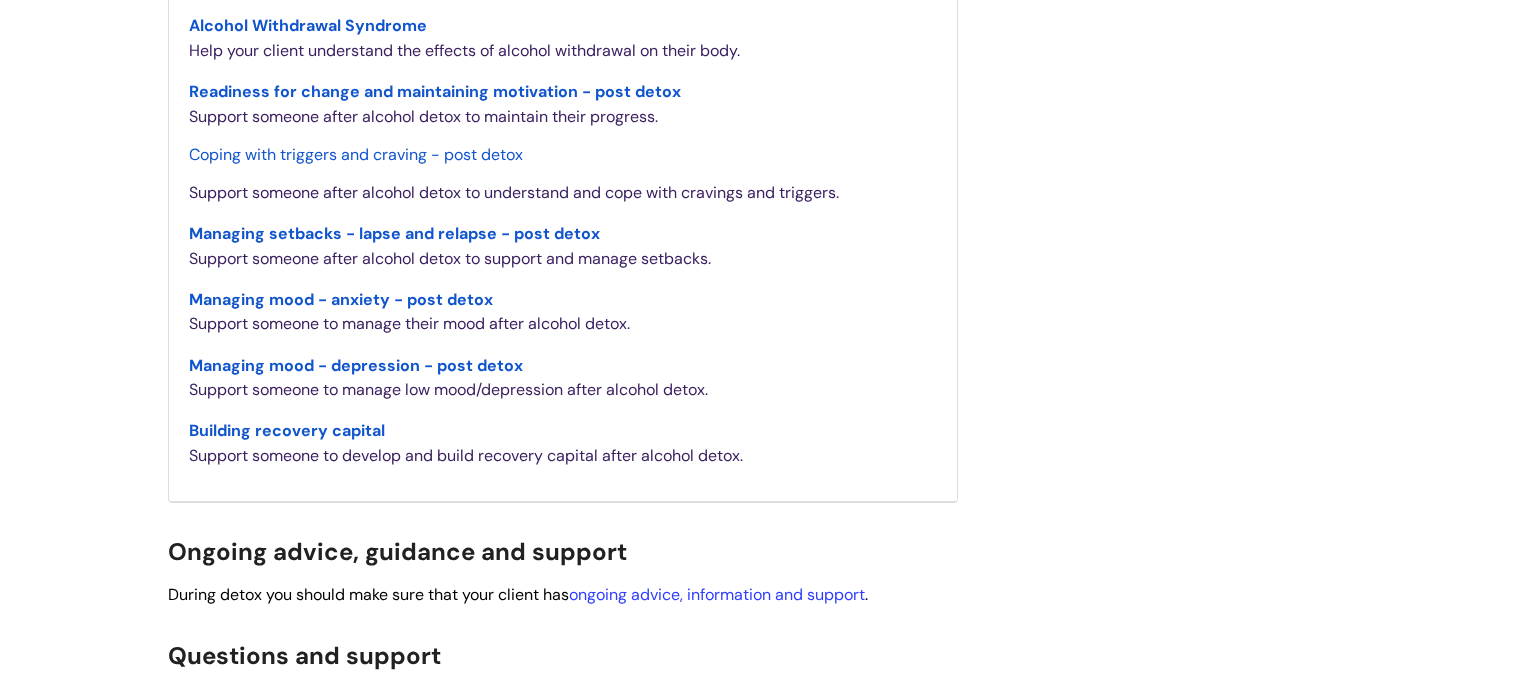 scroll, scrollTop: 1314, scrollLeft: 0, axis: vertical 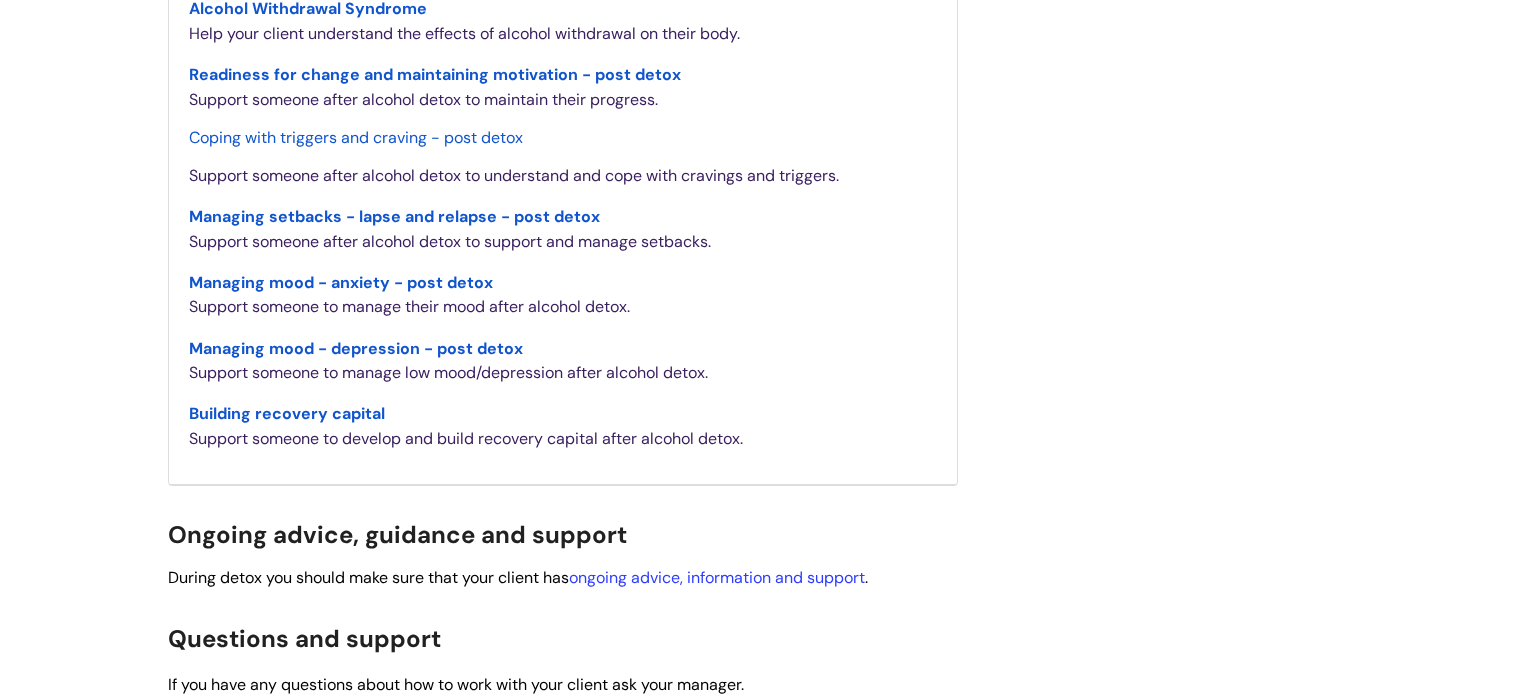 click on "Building recovery capital" at bounding box center [287, 413] 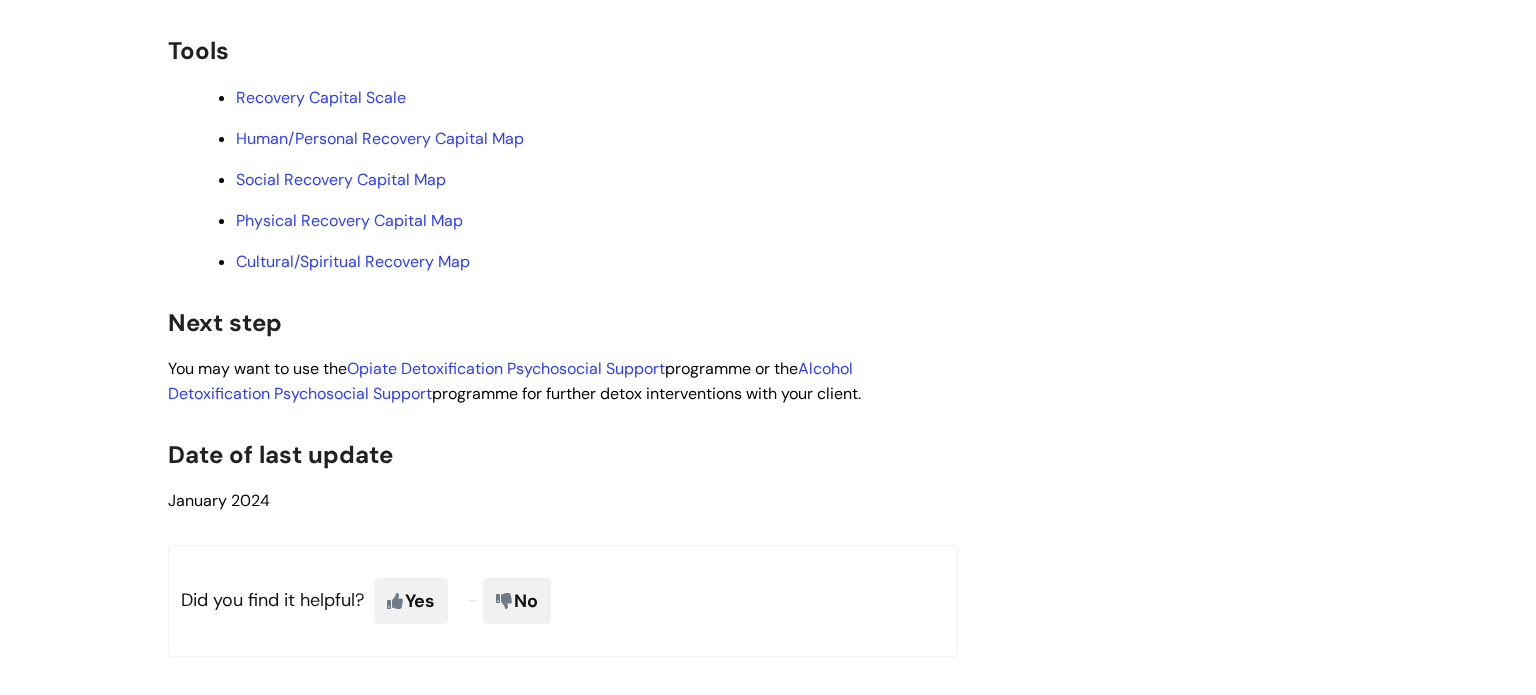 scroll, scrollTop: 5304, scrollLeft: 0, axis: vertical 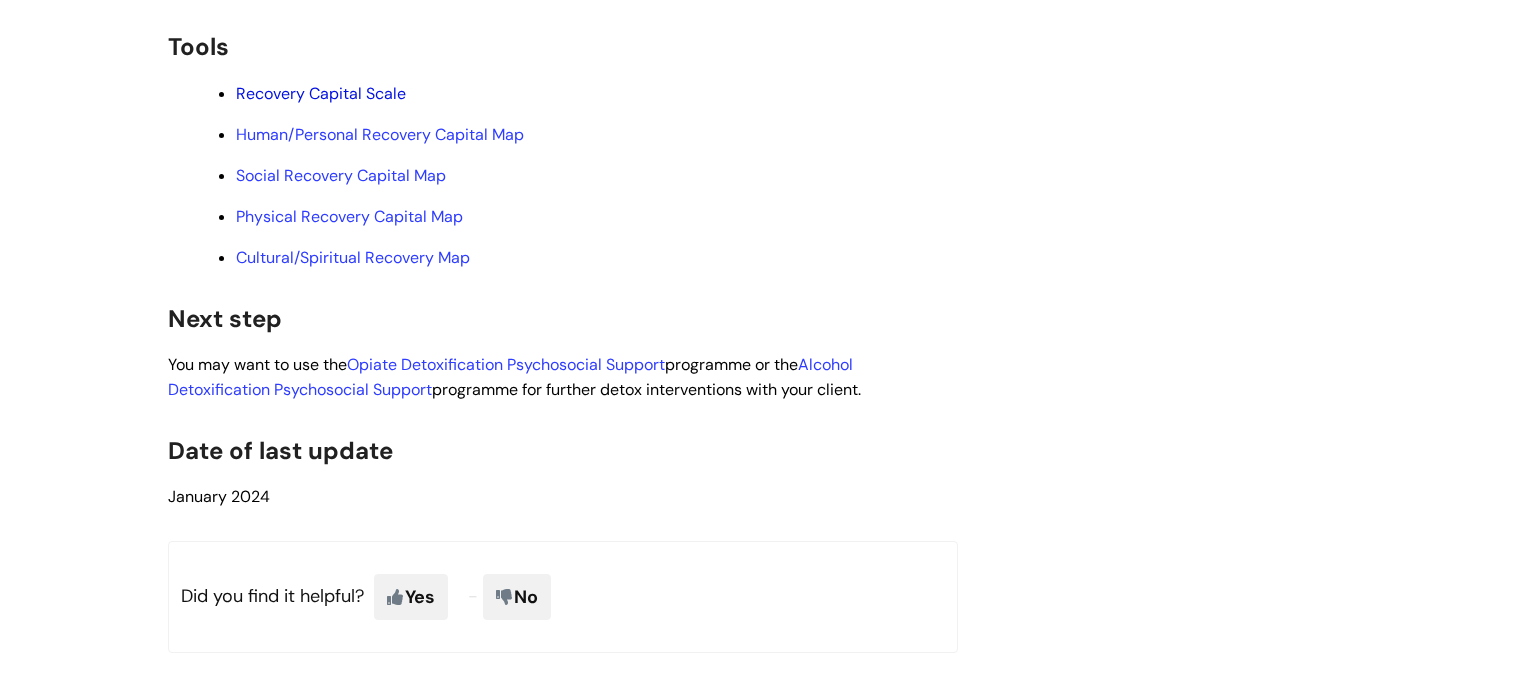 click on "Recovery Capital Scale" at bounding box center [321, 93] 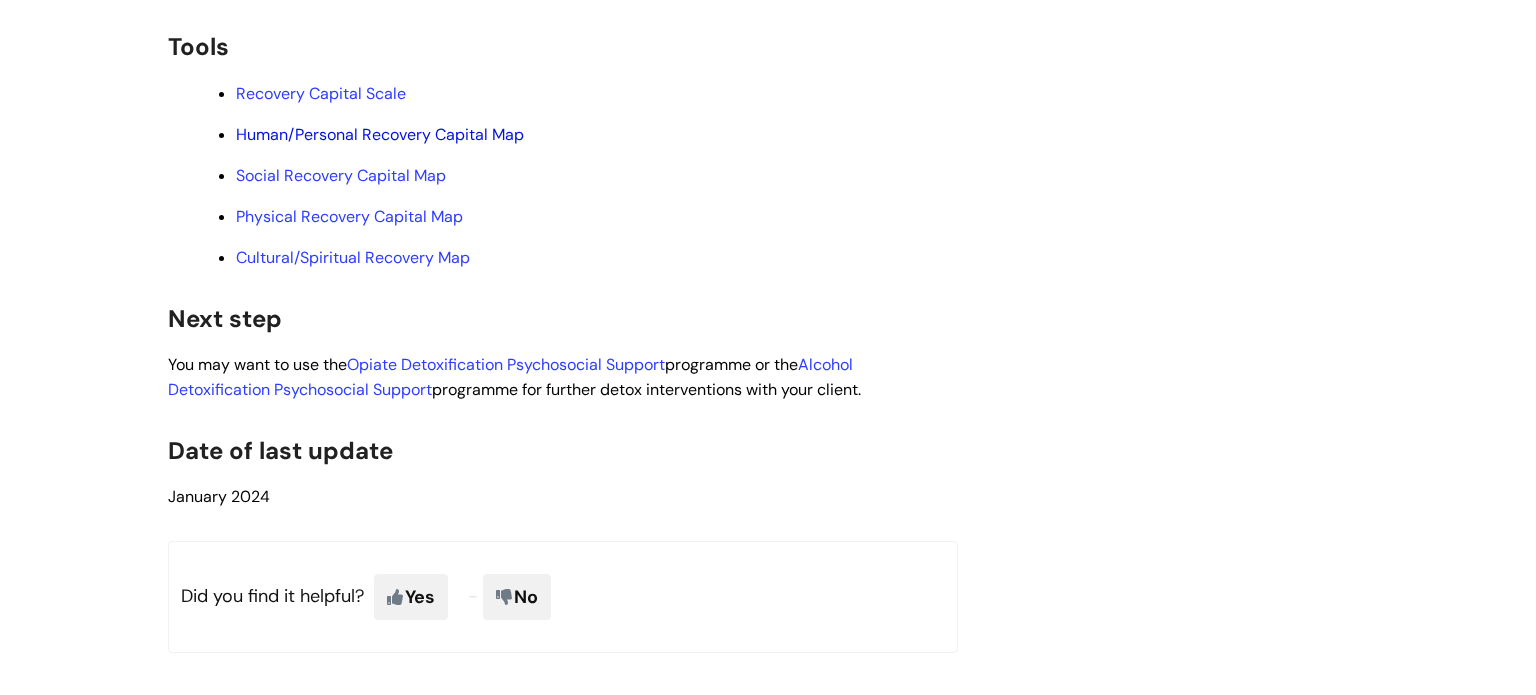 click on "Human/Personal Recovery Capital Map" at bounding box center (380, 134) 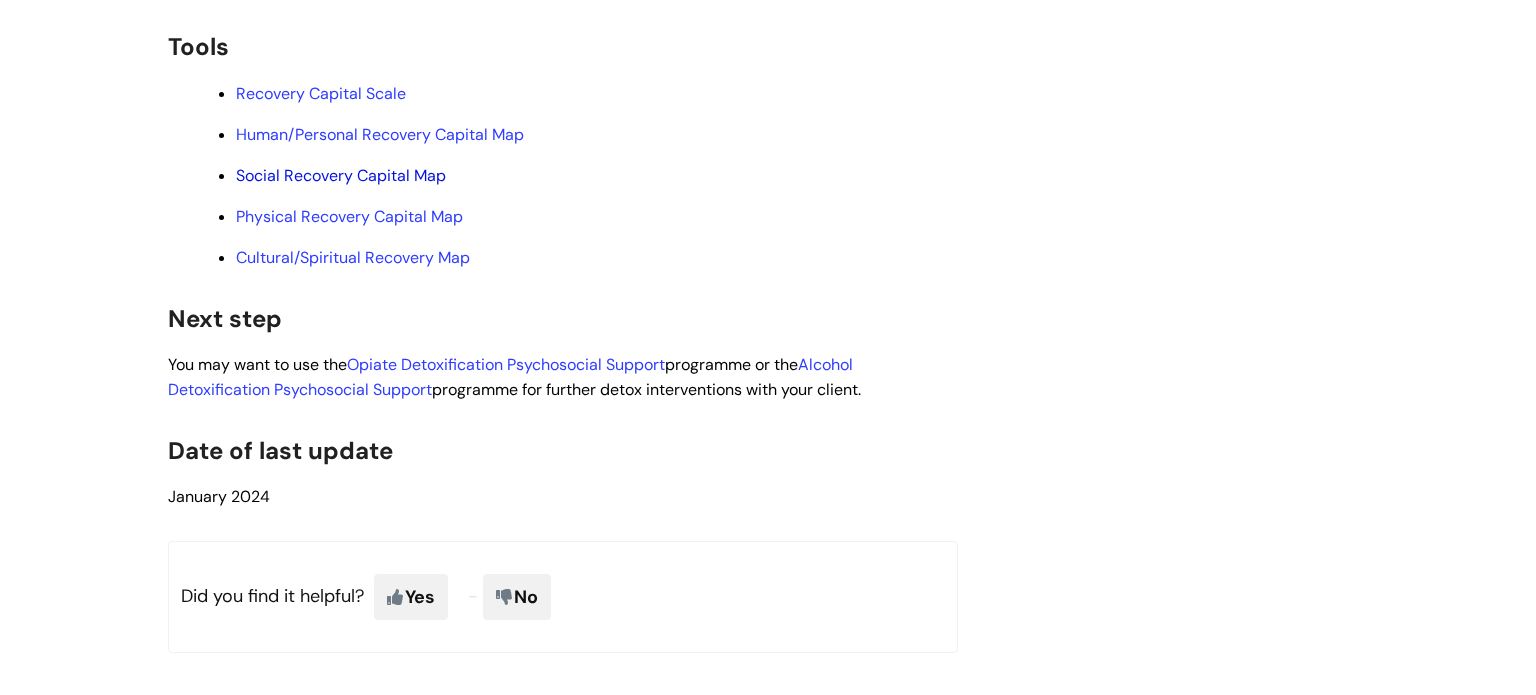 click on "Social Recovery Capital Map" at bounding box center [341, 175] 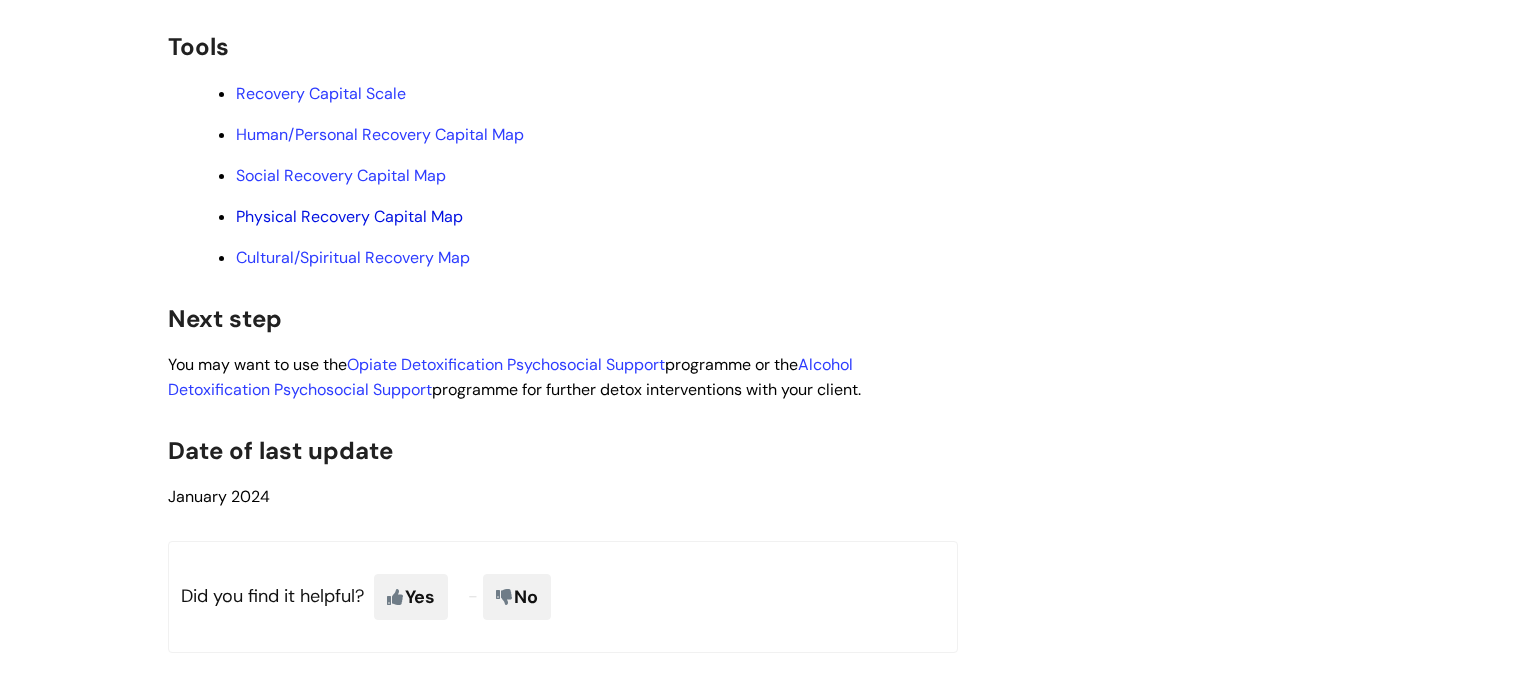 click on "Physical Recovery Capital Map" at bounding box center [349, 216] 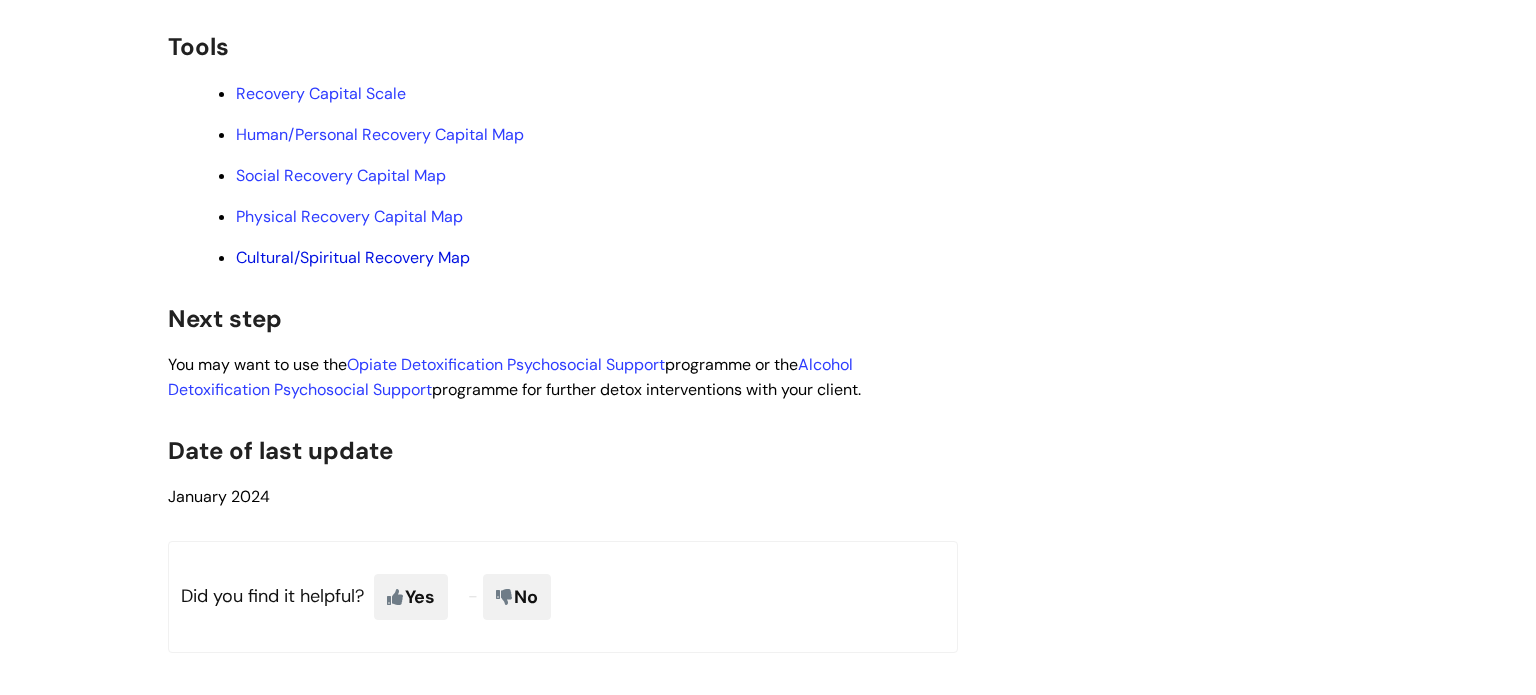 click on "Cultural/Spiritual Recovery Map" at bounding box center (353, 257) 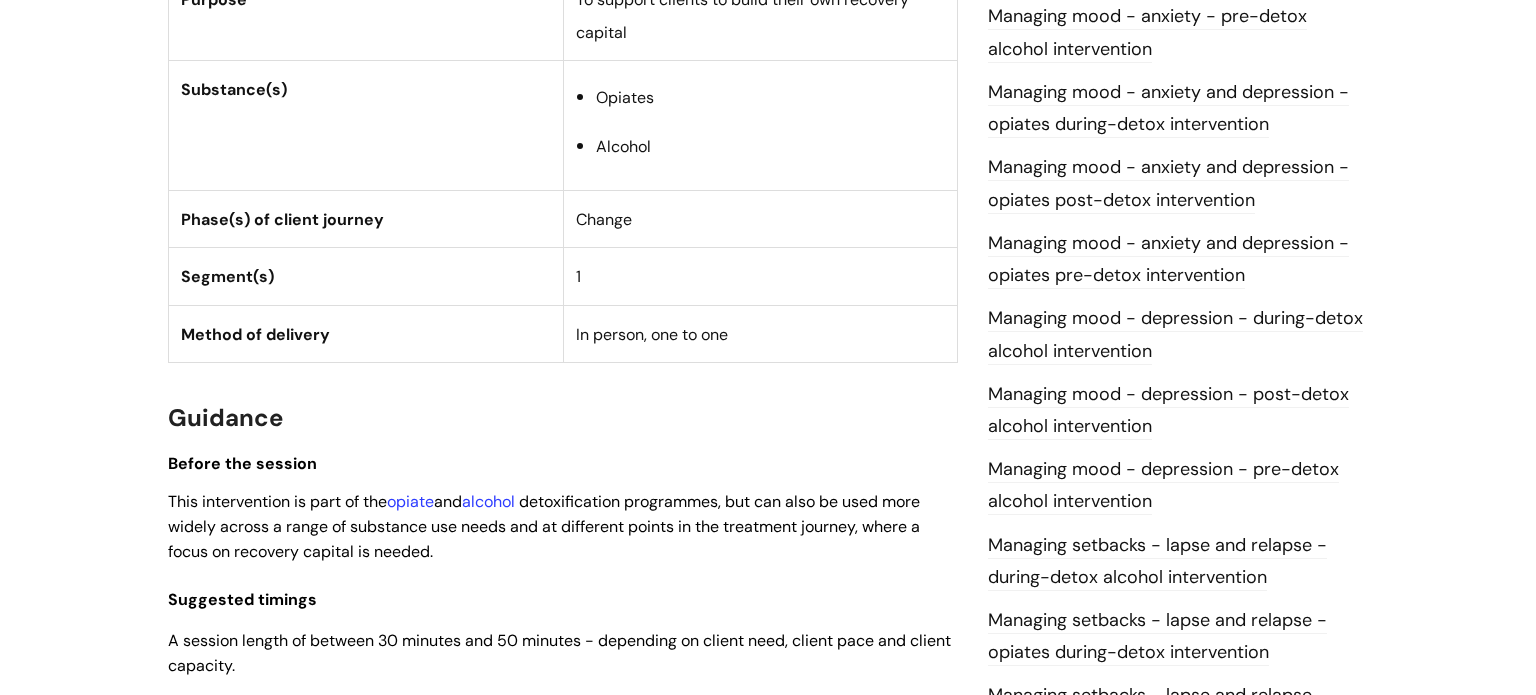 scroll, scrollTop: 1096, scrollLeft: 0, axis: vertical 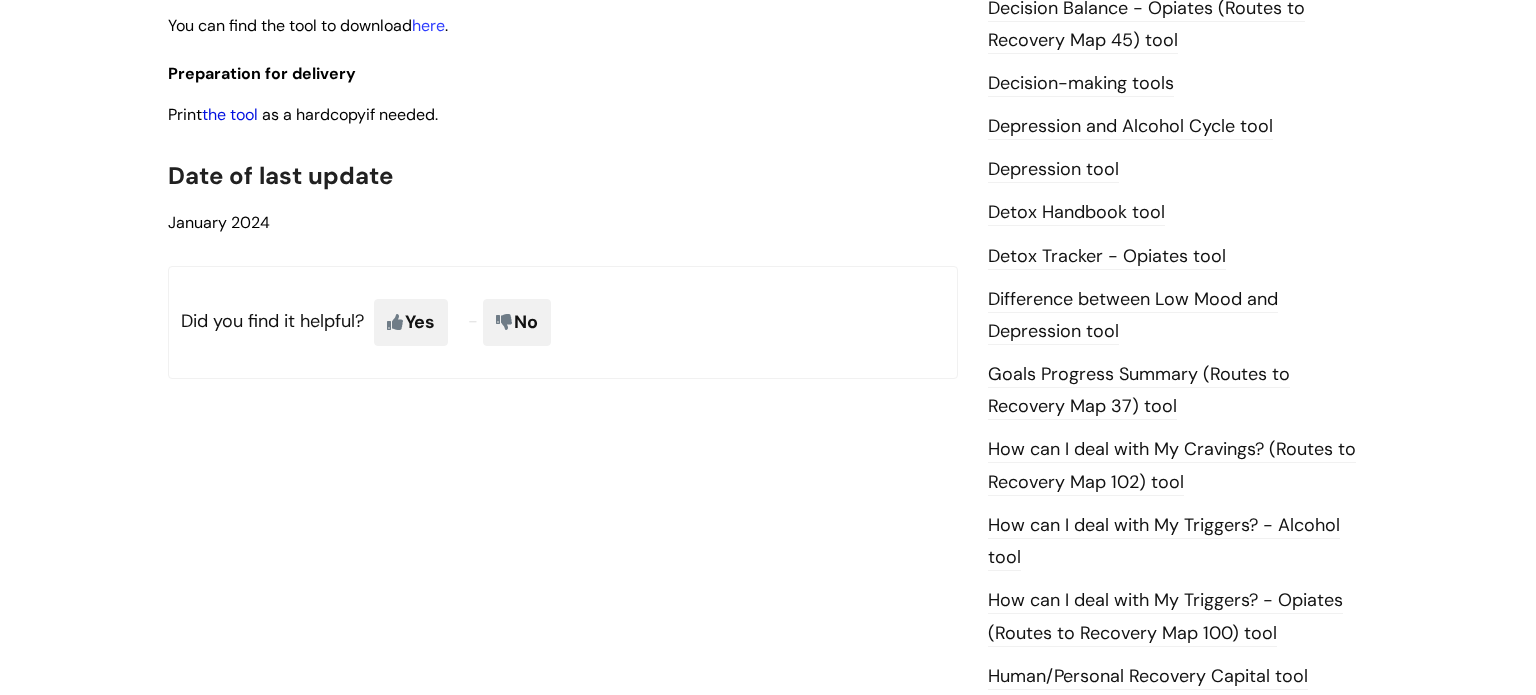 click on "the tool" at bounding box center (230, 114) 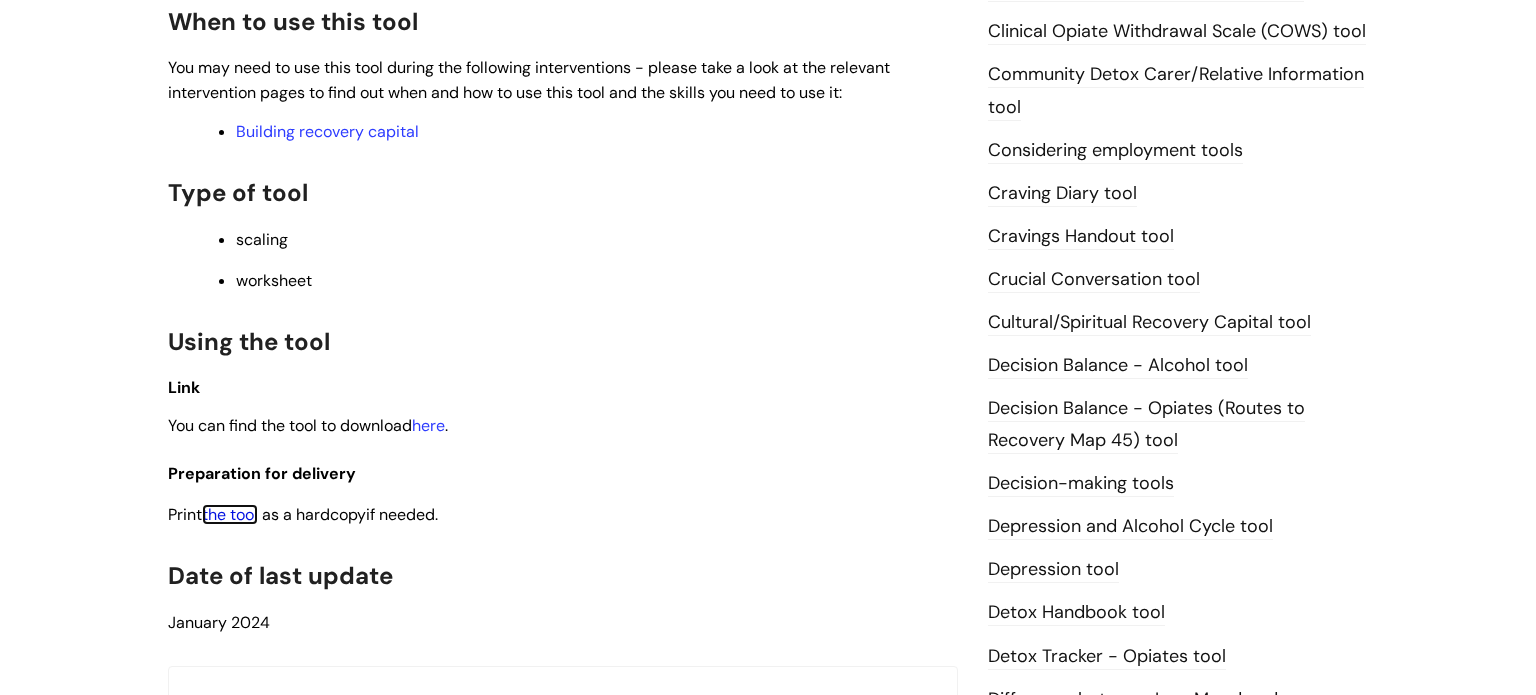 scroll, scrollTop: 551, scrollLeft: 0, axis: vertical 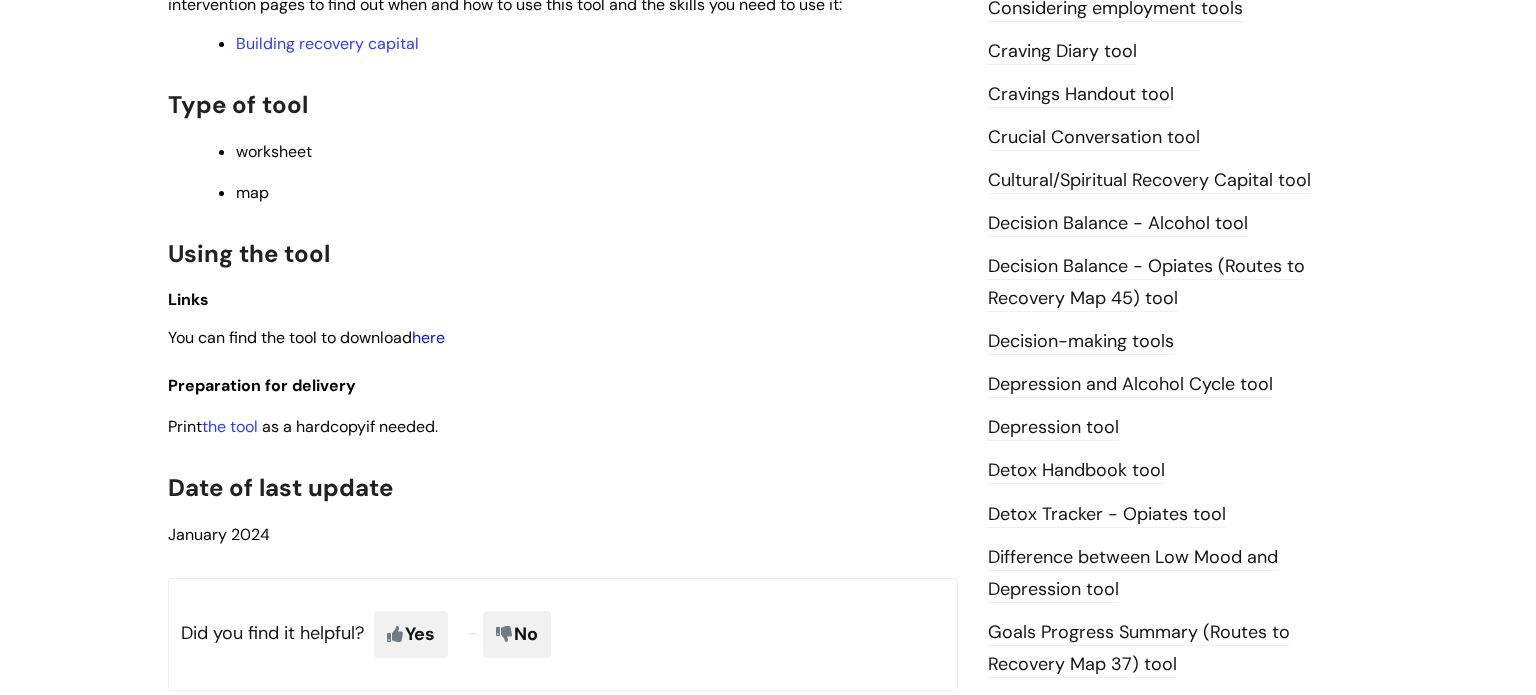 click on "here" at bounding box center (428, 337) 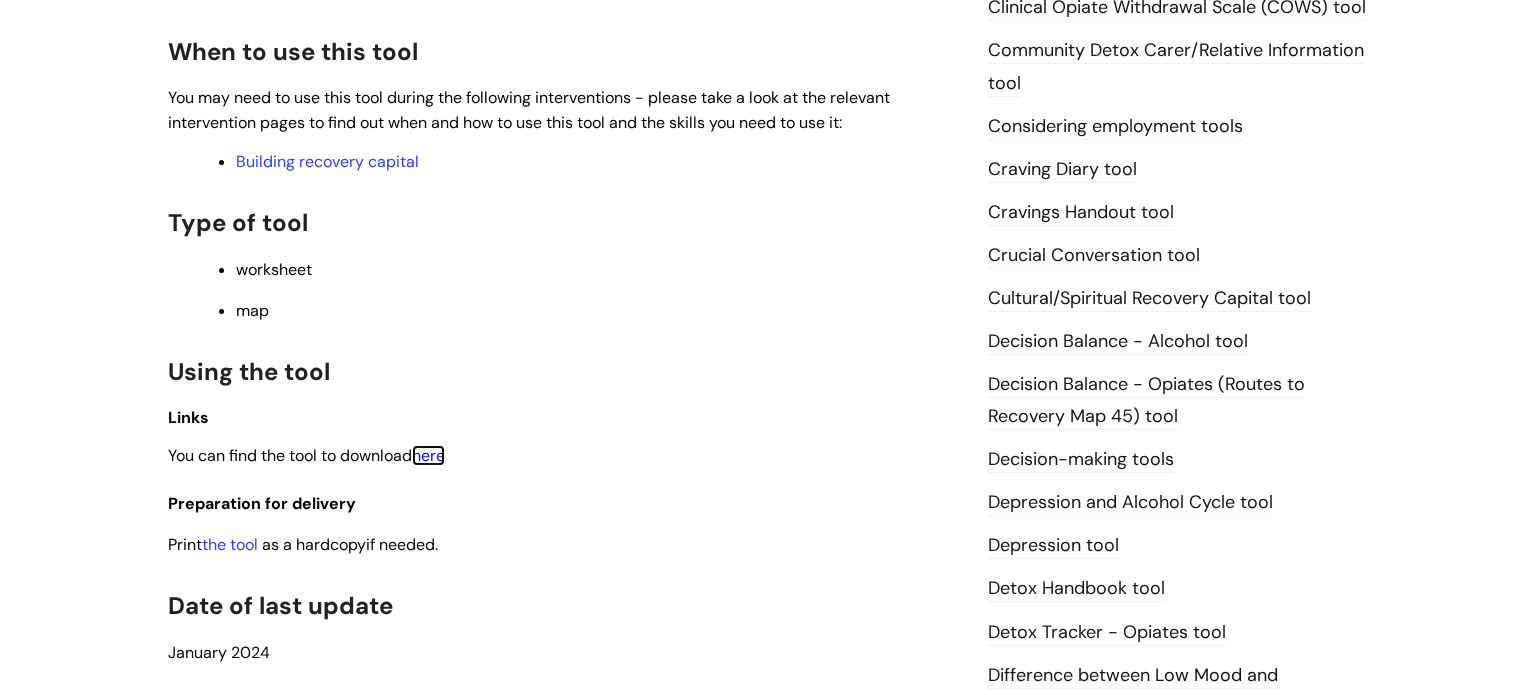scroll, scrollTop: 652, scrollLeft: 0, axis: vertical 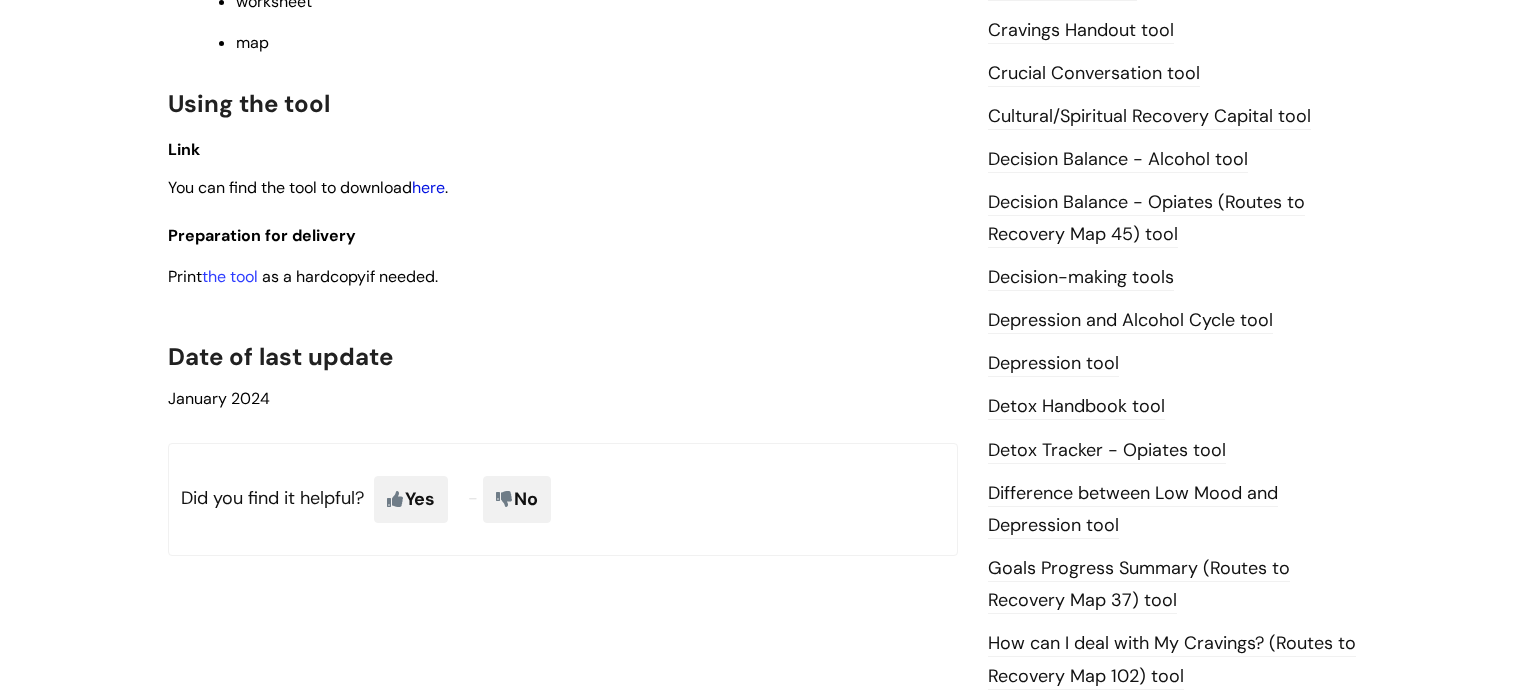 click on "here" at bounding box center [428, 187] 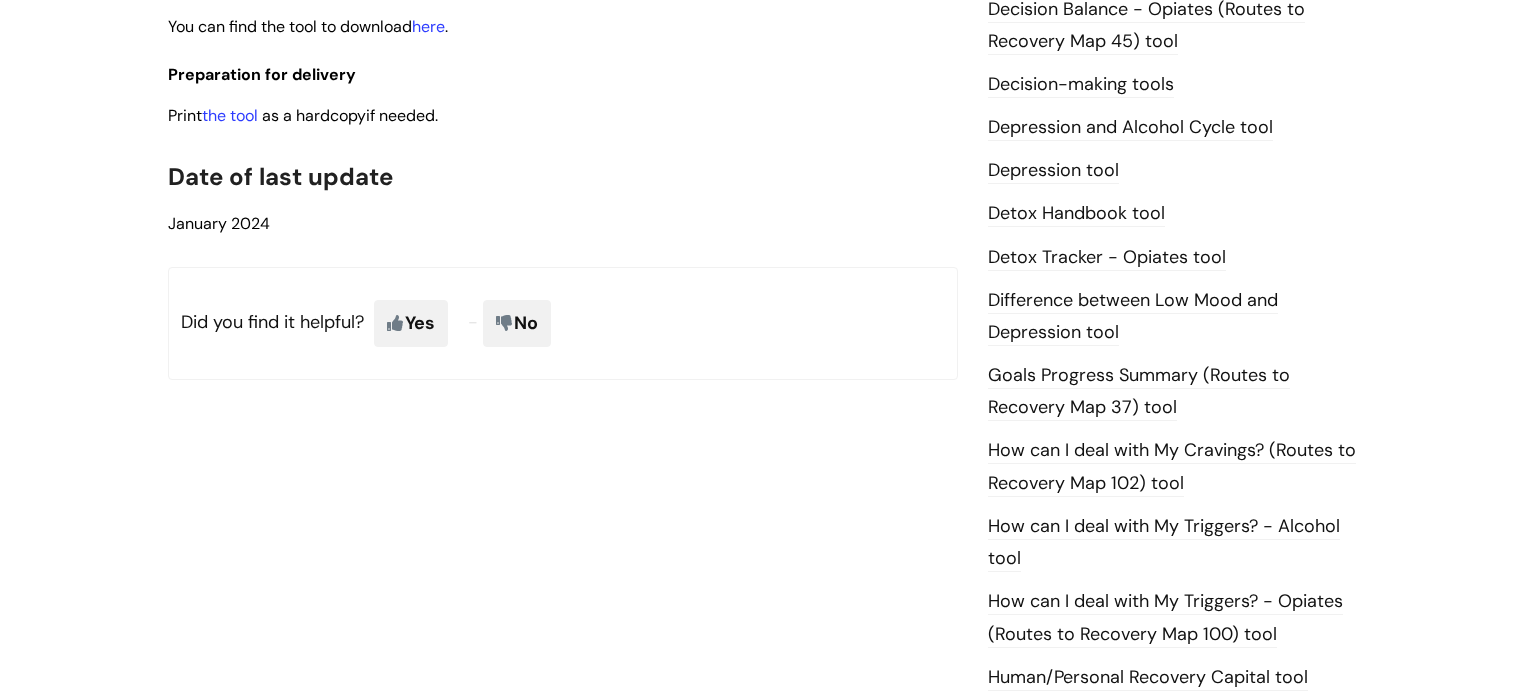 scroll, scrollTop: 986, scrollLeft: 0, axis: vertical 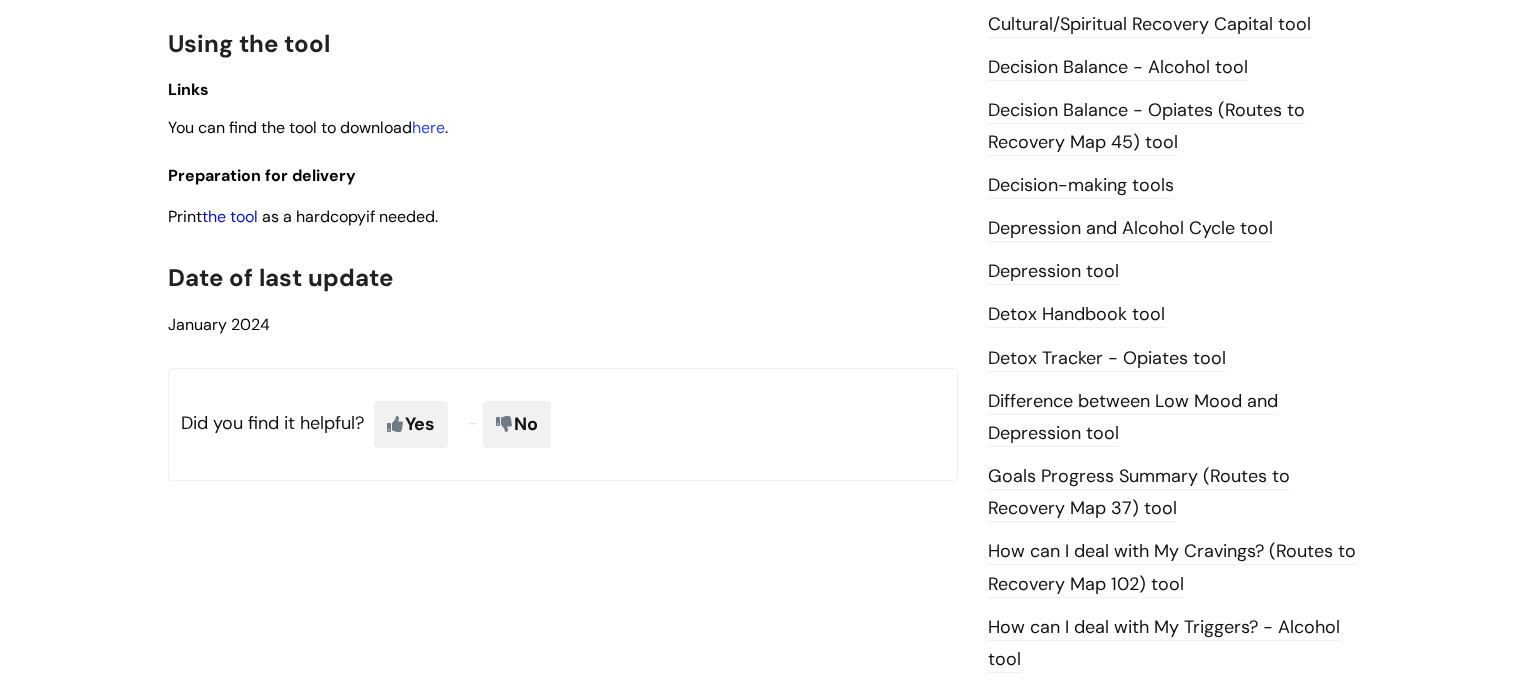 click on "the tool" at bounding box center (230, 216) 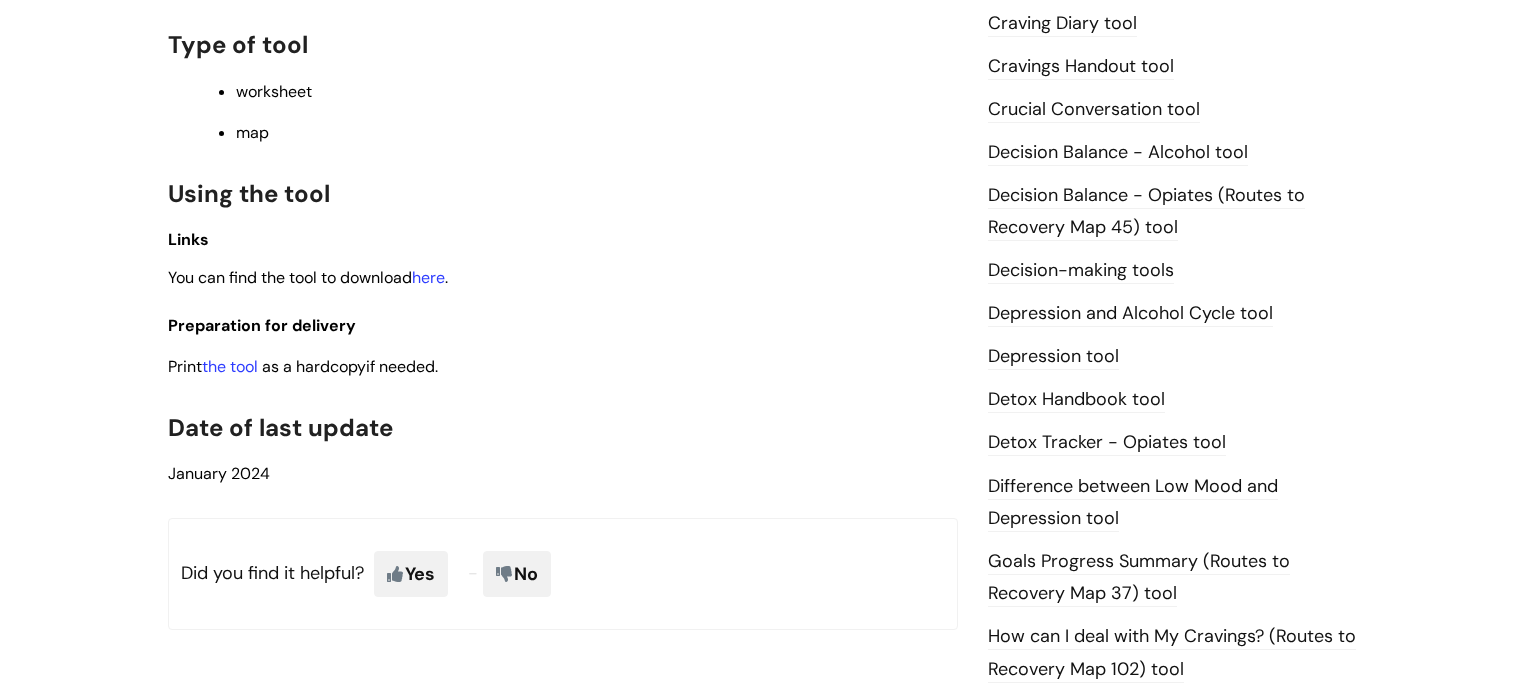 scroll, scrollTop: 859, scrollLeft: 0, axis: vertical 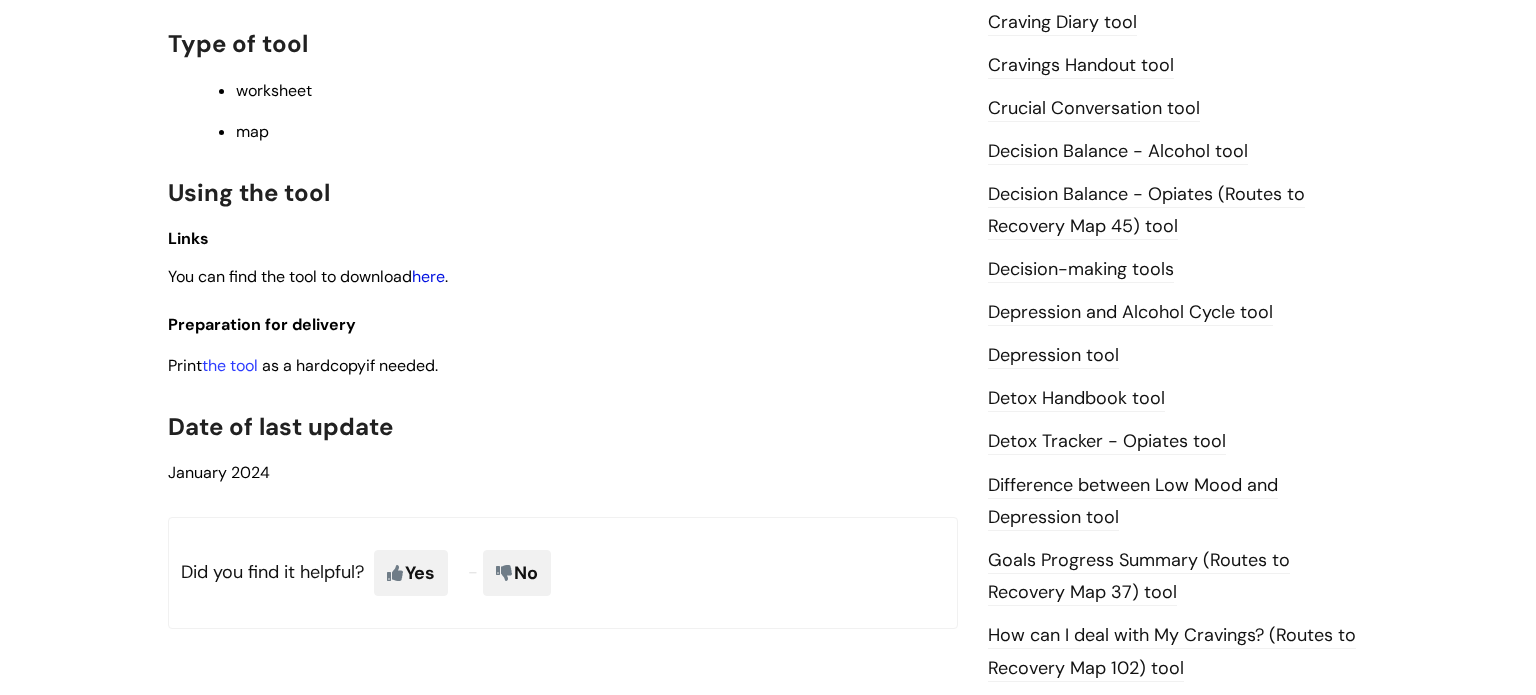 click on "here" at bounding box center [428, 276] 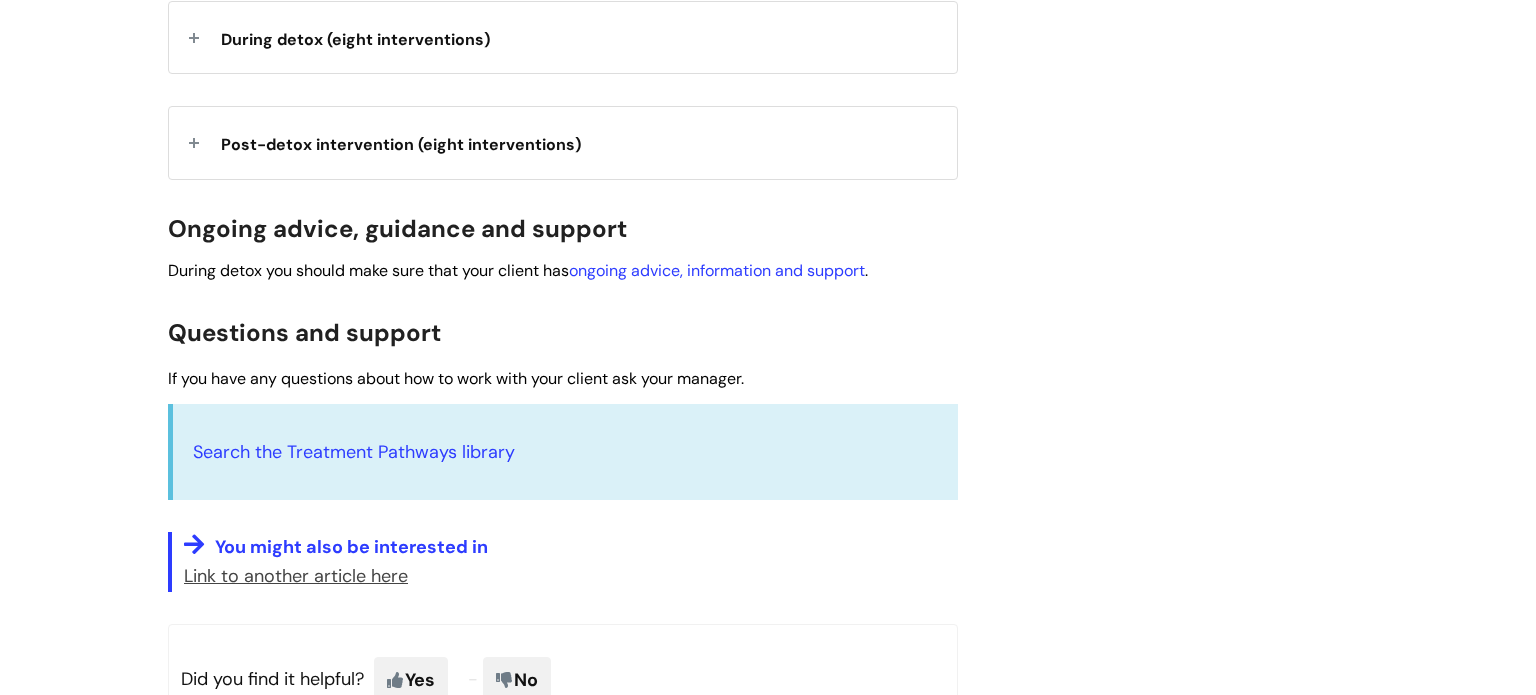 scroll, scrollTop: 1015, scrollLeft: 0, axis: vertical 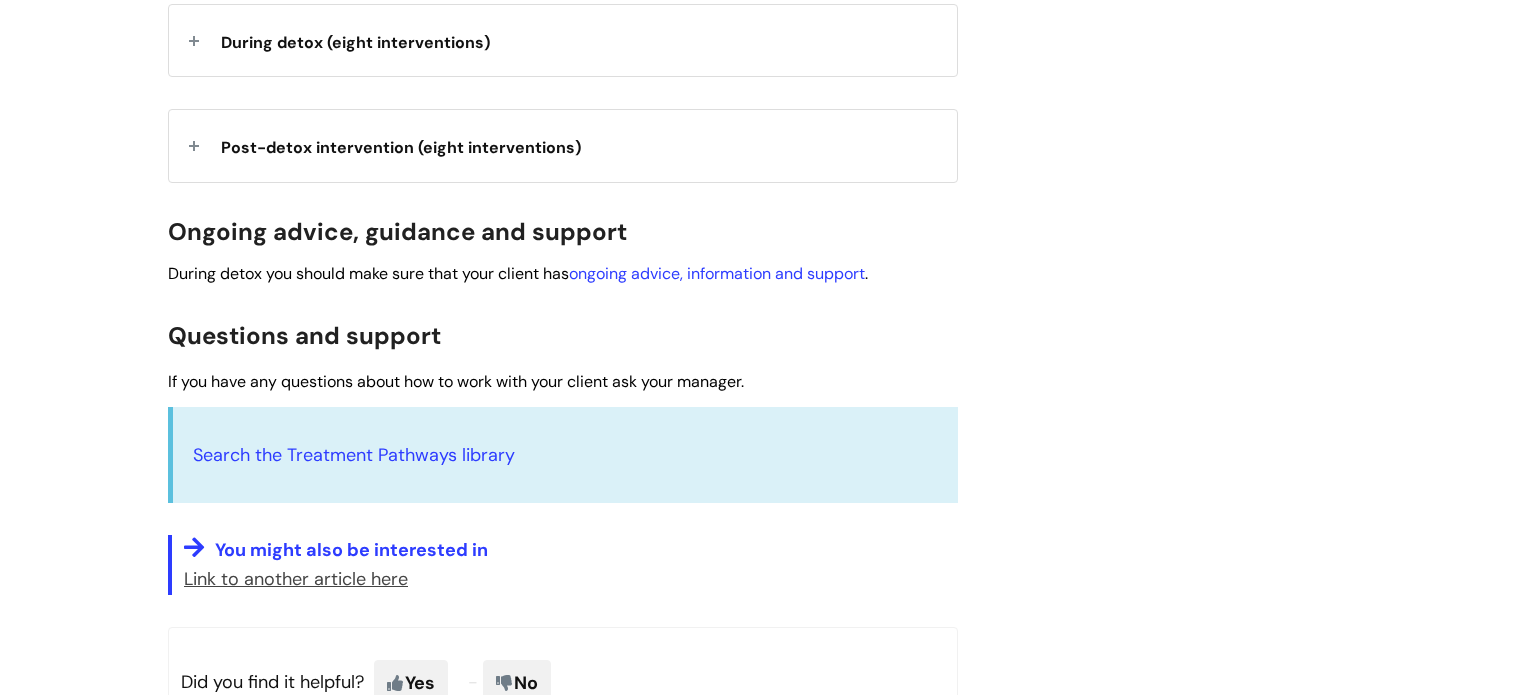 click on "Post-detox intervention (eight interventions)" at bounding box center (401, 147) 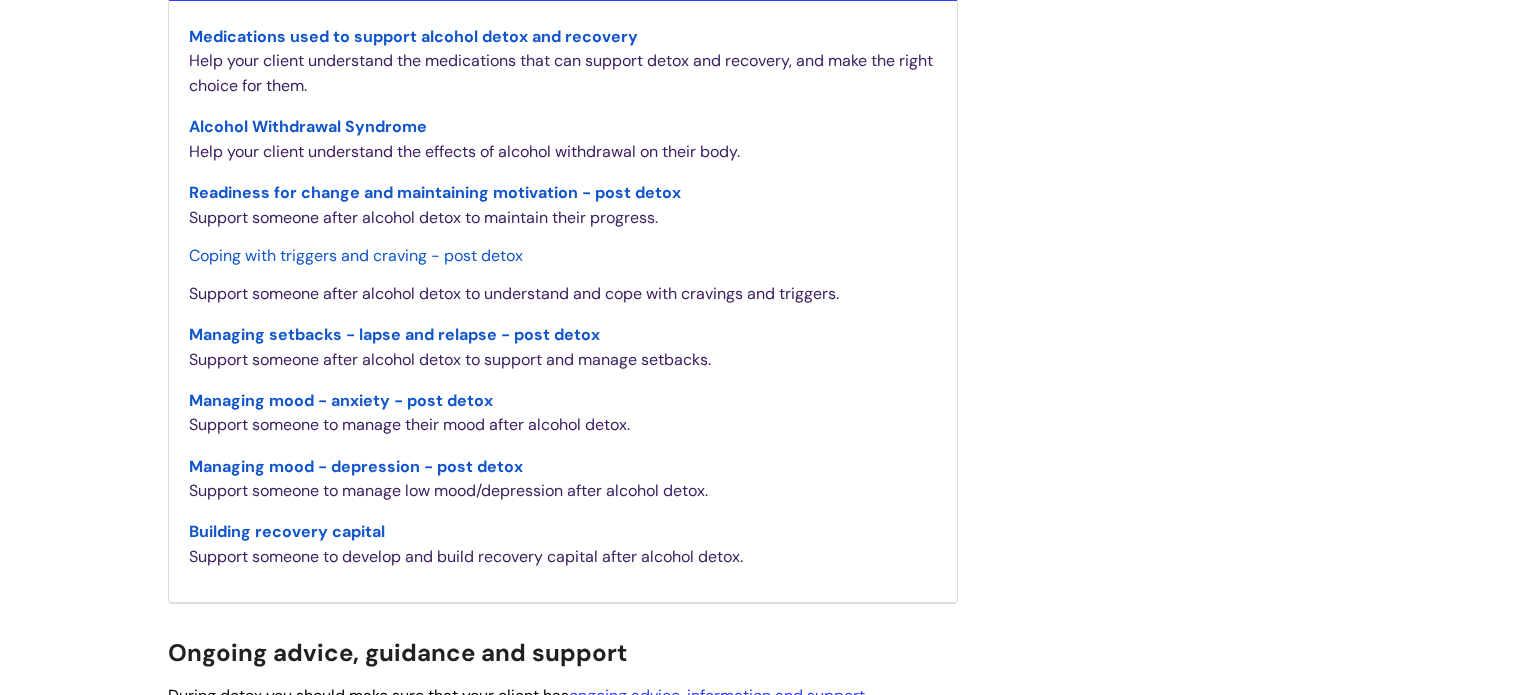 scroll, scrollTop: 1209, scrollLeft: 0, axis: vertical 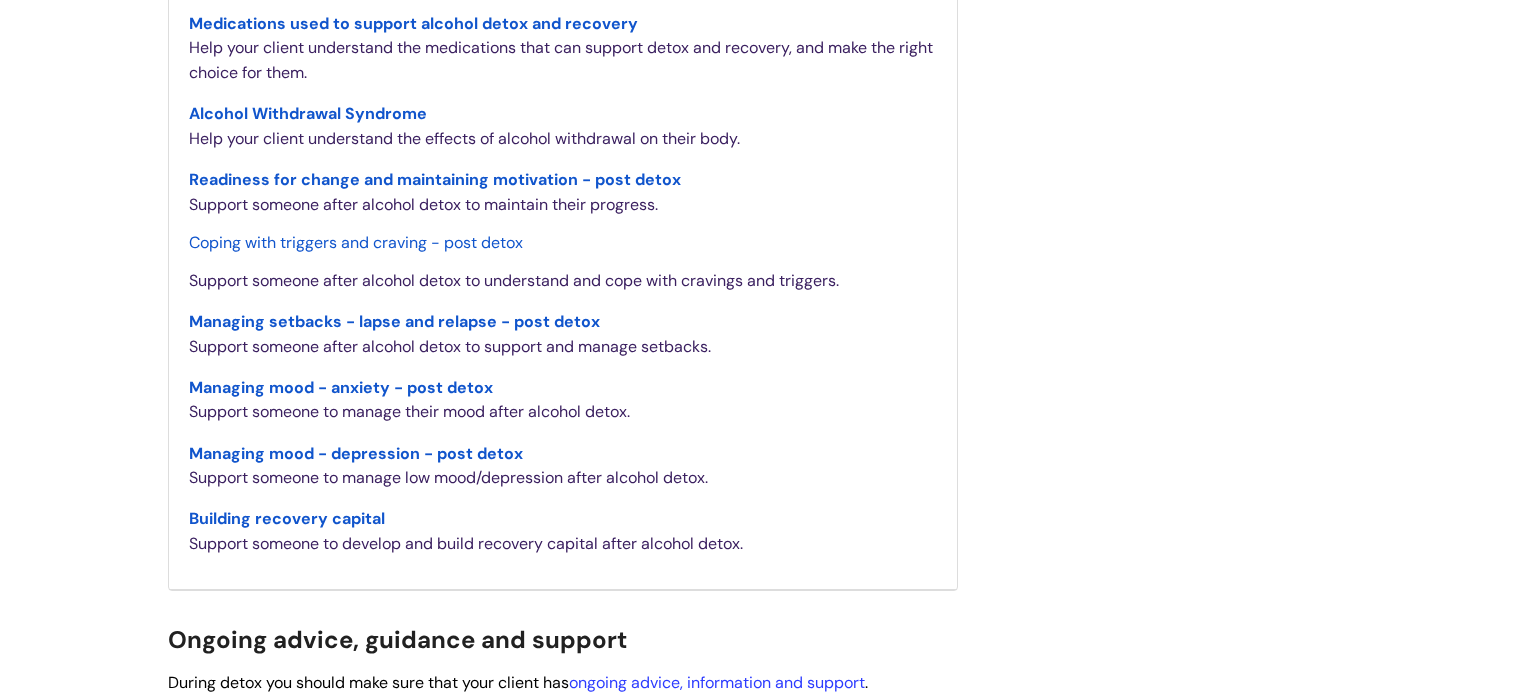 click on "Readiness for change and maintaining motivation - post detox" at bounding box center [435, 179] 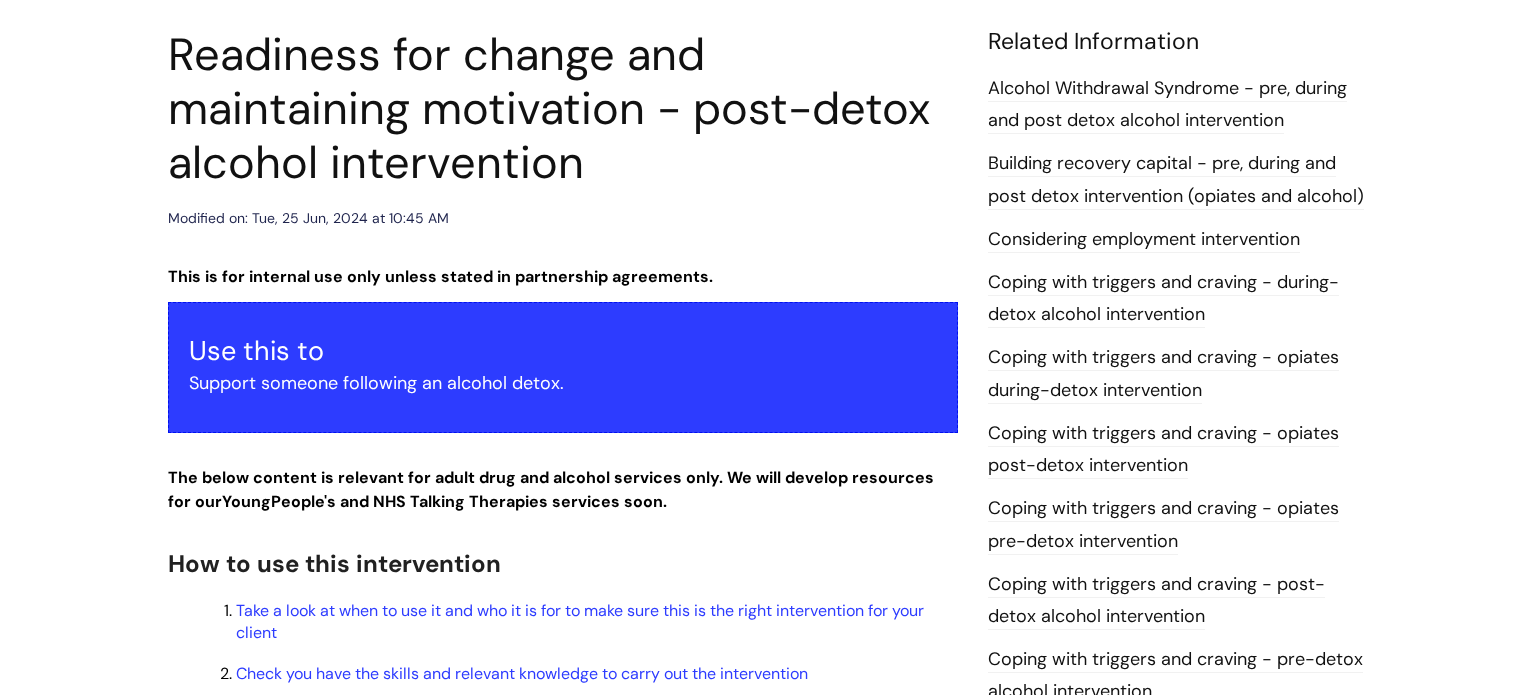 scroll, scrollTop: 0, scrollLeft: 0, axis: both 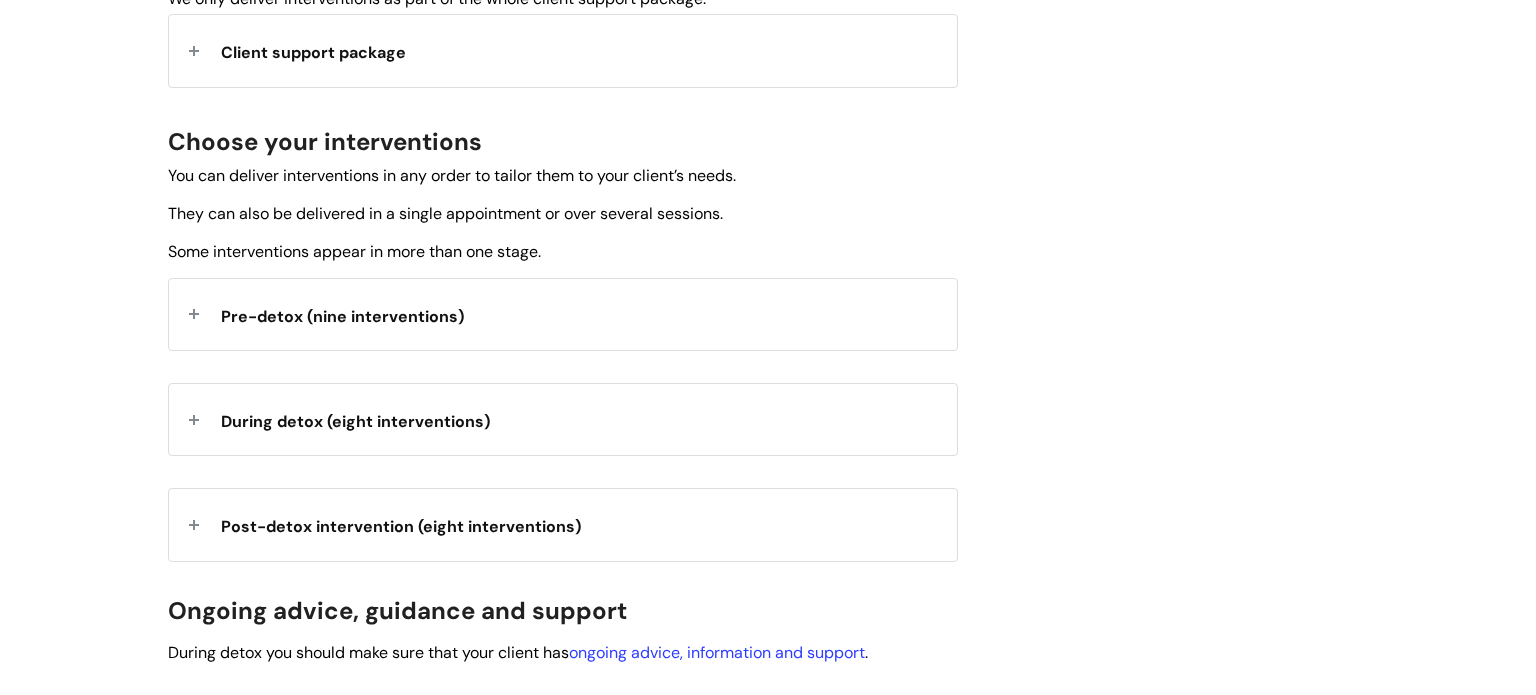 click on "Post-detox intervention (eight interventions)" at bounding box center [401, 526] 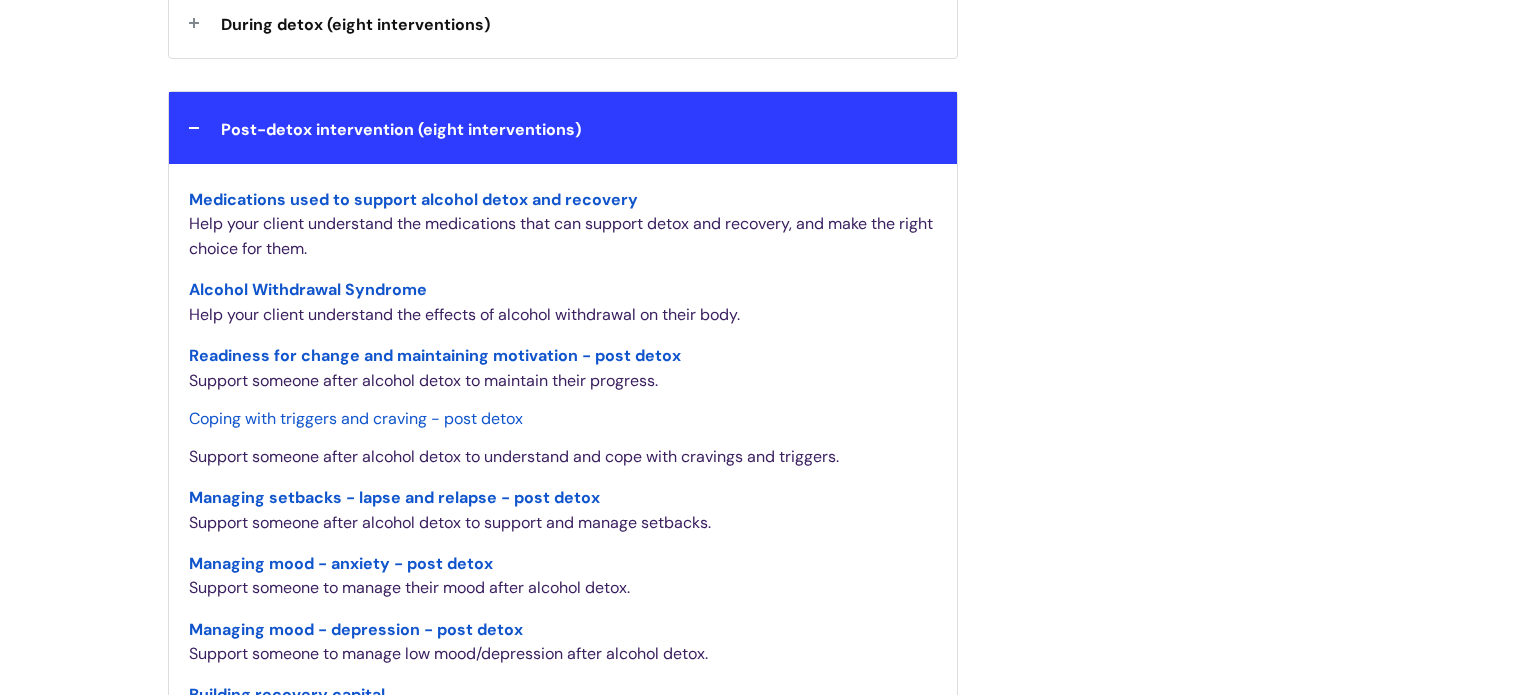 scroll, scrollTop: 1054, scrollLeft: 0, axis: vertical 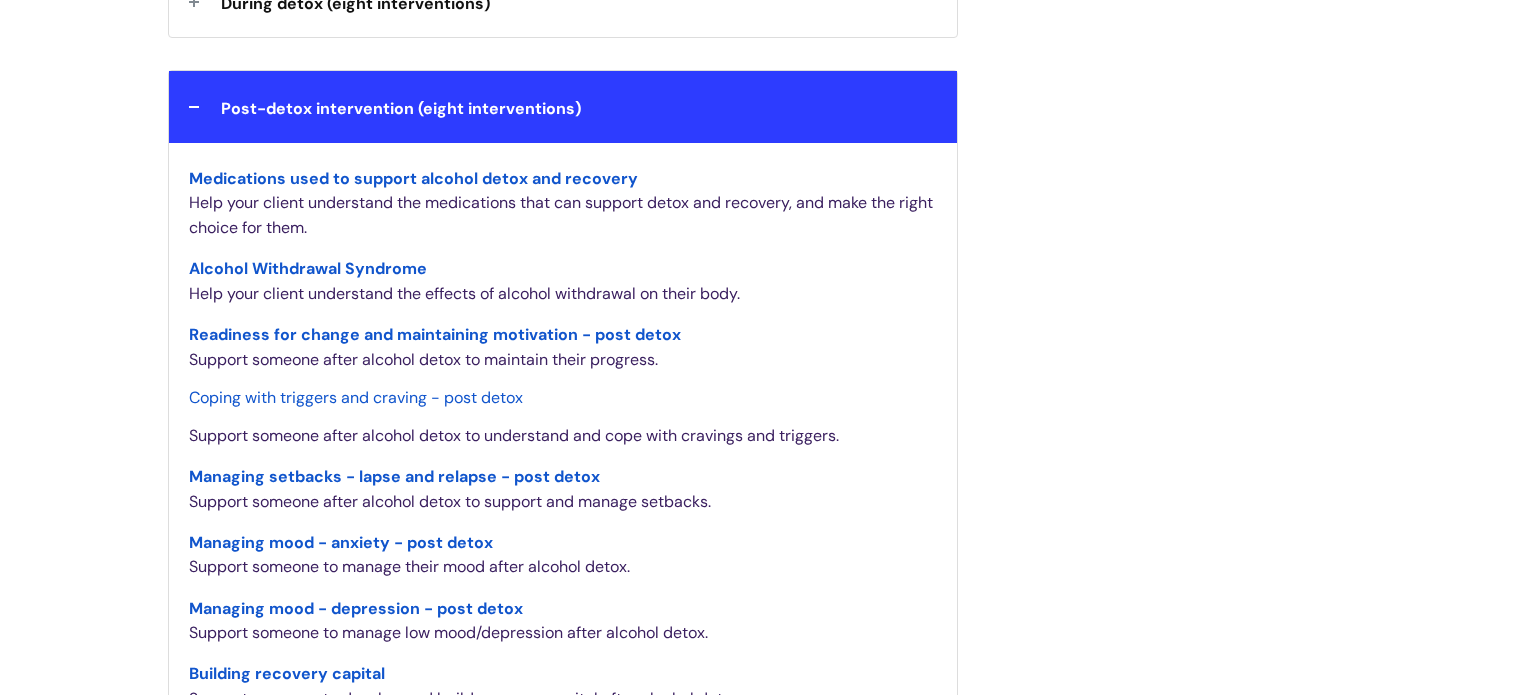 click on "Coping with triggers and craving - post detox" at bounding box center (356, 397) 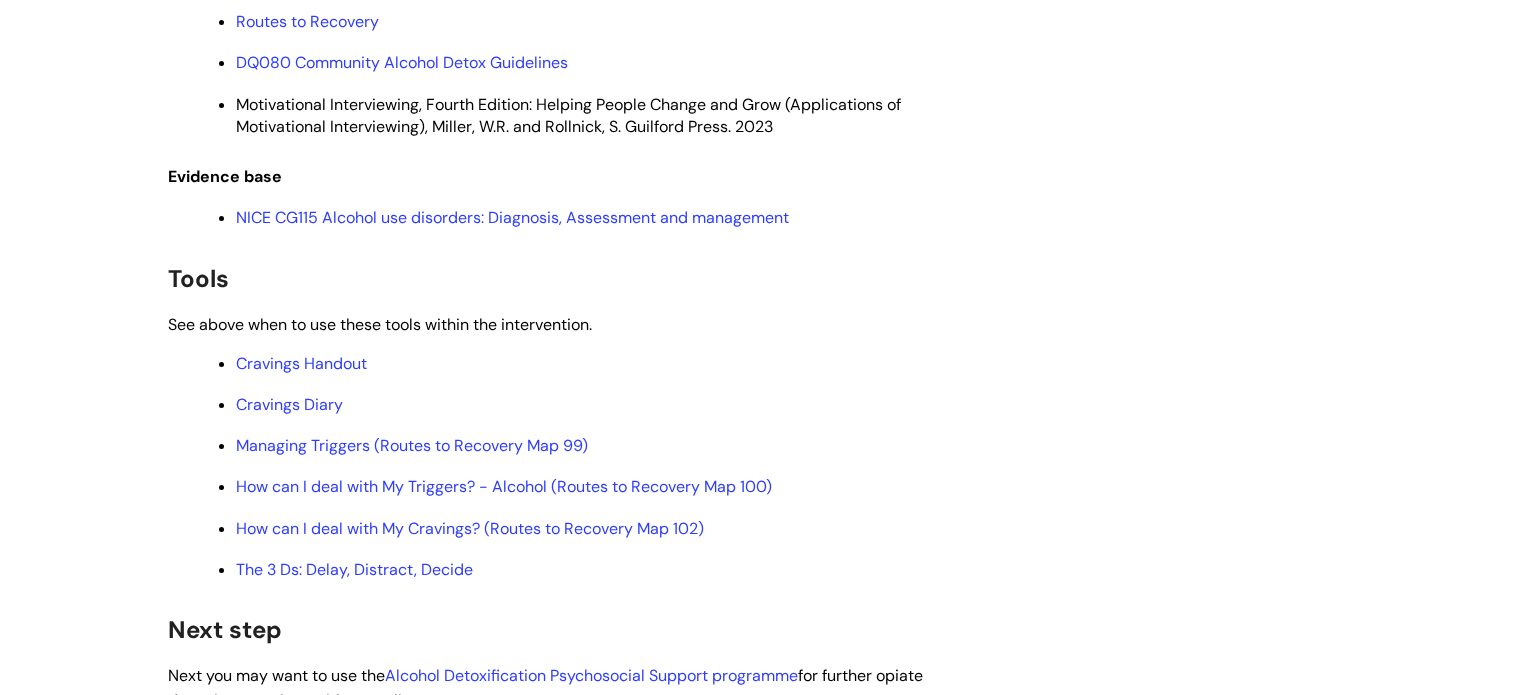 scroll, scrollTop: 4908, scrollLeft: 0, axis: vertical 